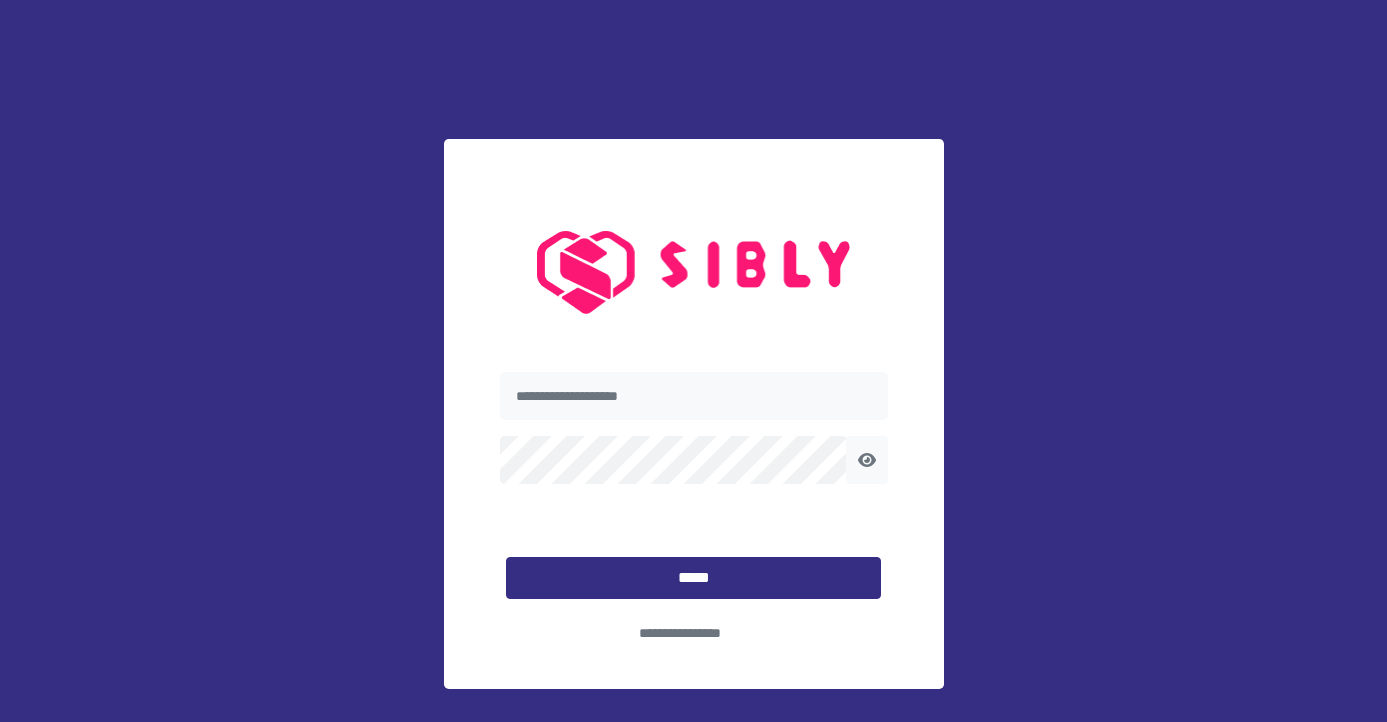 scroll, scrollTop: 0, scrollLeft: 0, axis: both 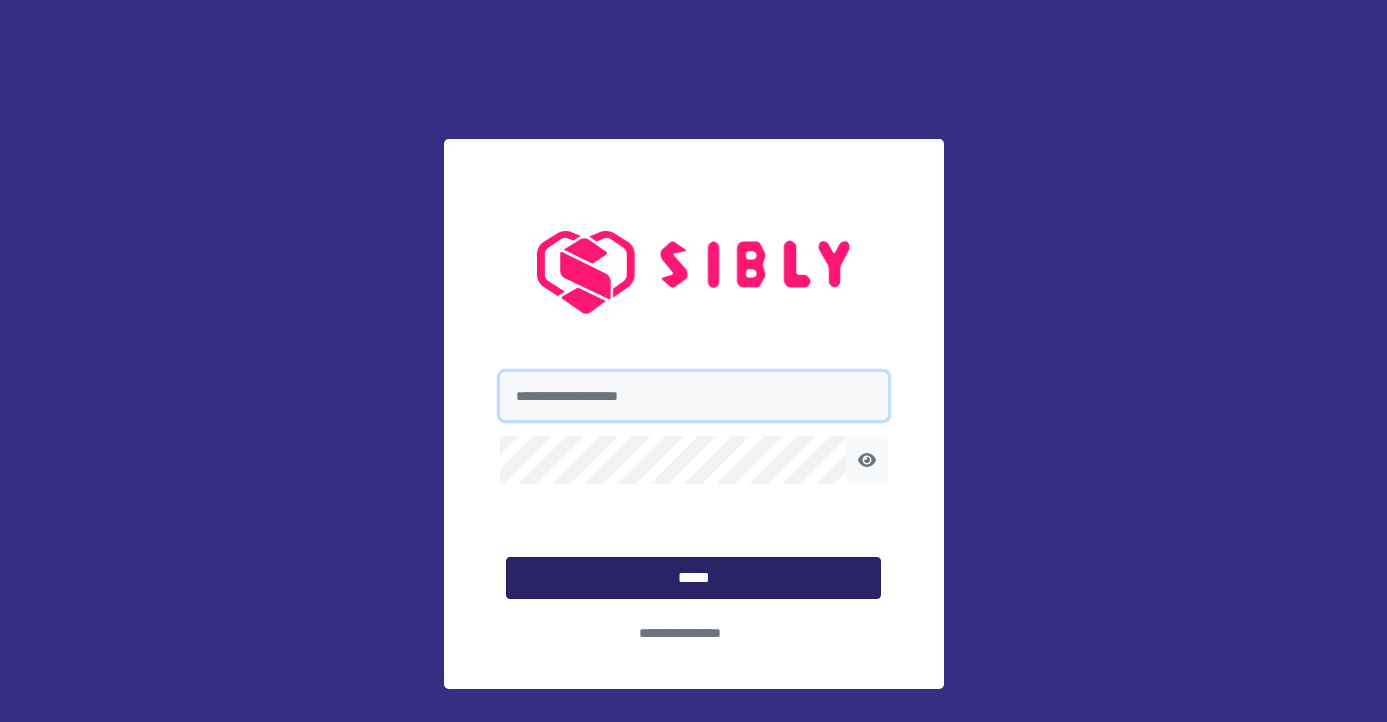 type on "**********" 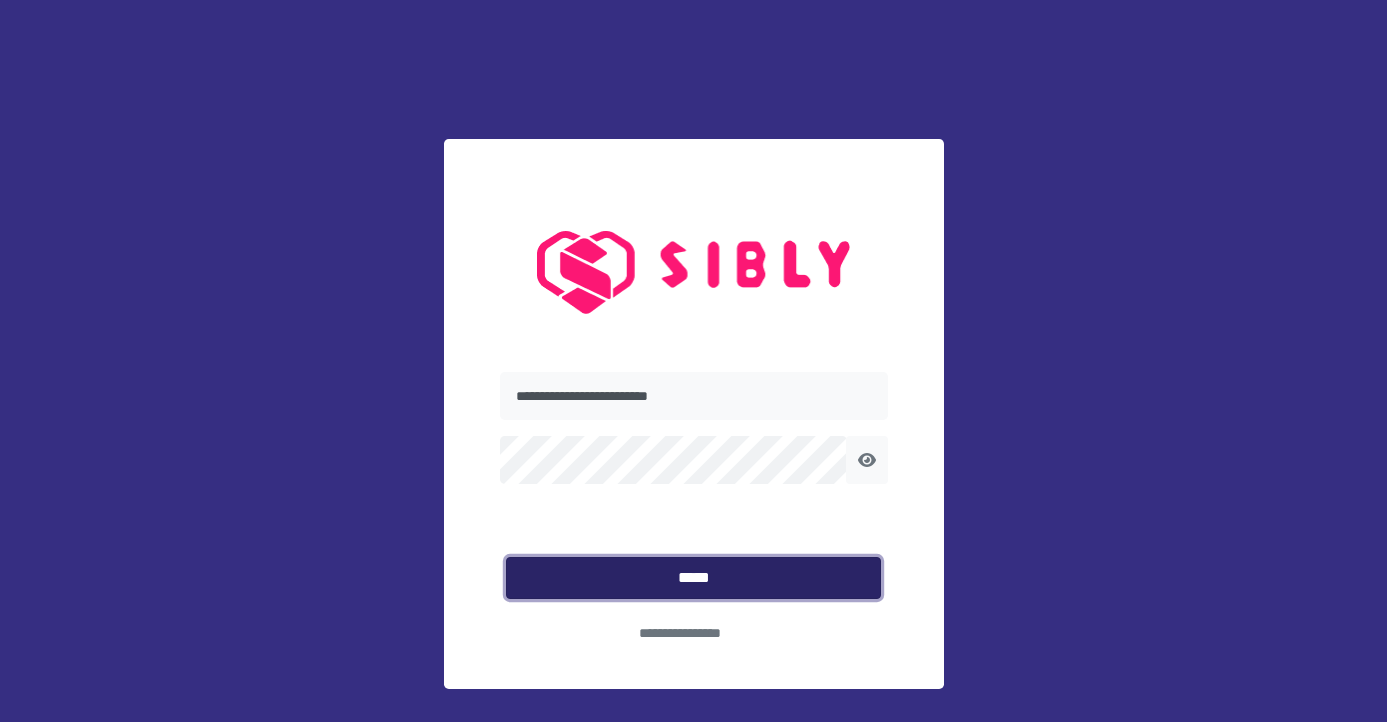 click on "*****" at bounding box center (693, 578) 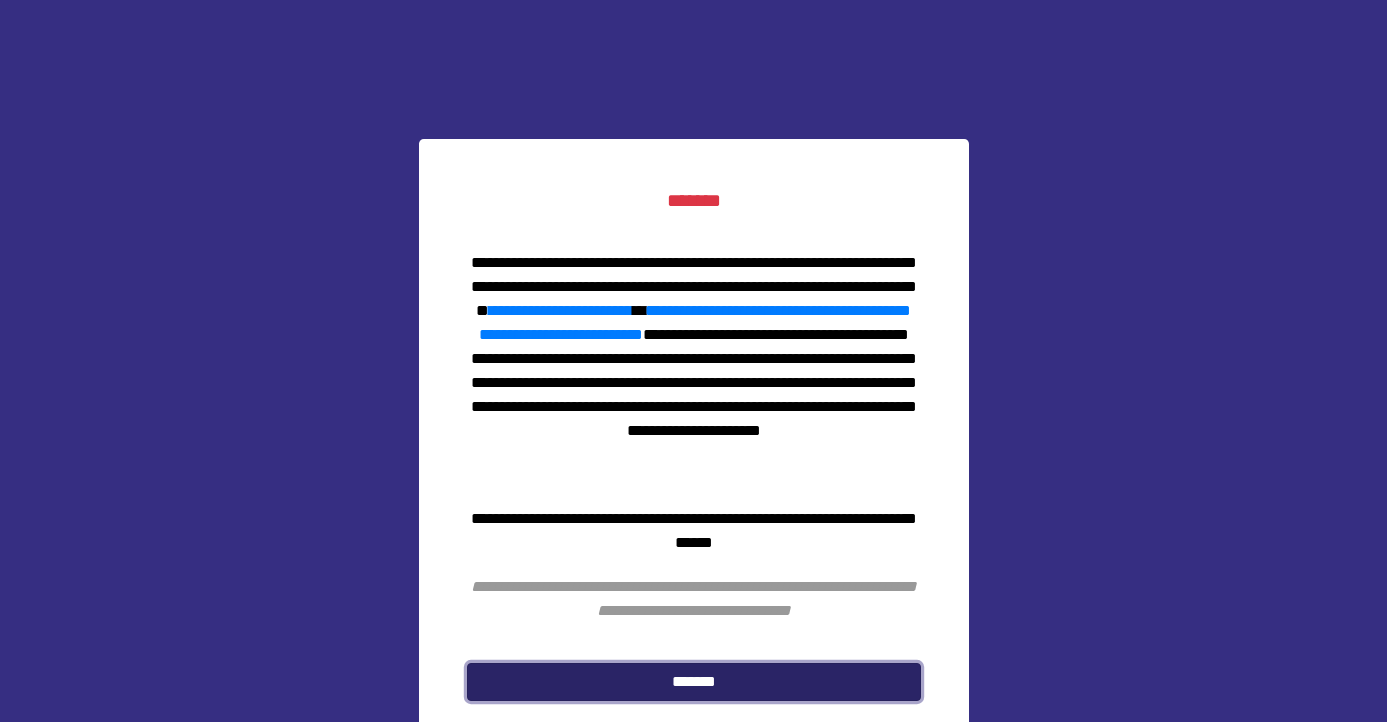 click on "*******" at bounding box center [694, 682] 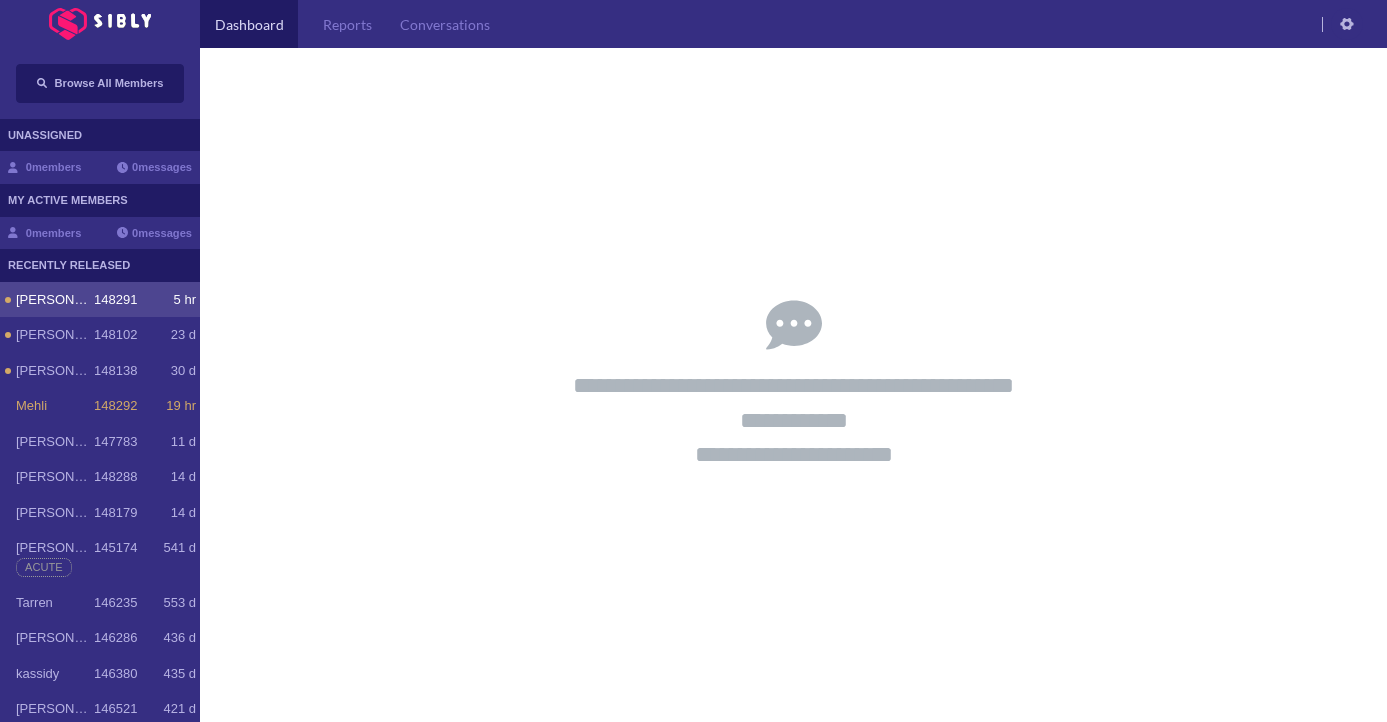 click on "[PERSON_NAME] 148291 5 hr" at bounding box center (106, 300) 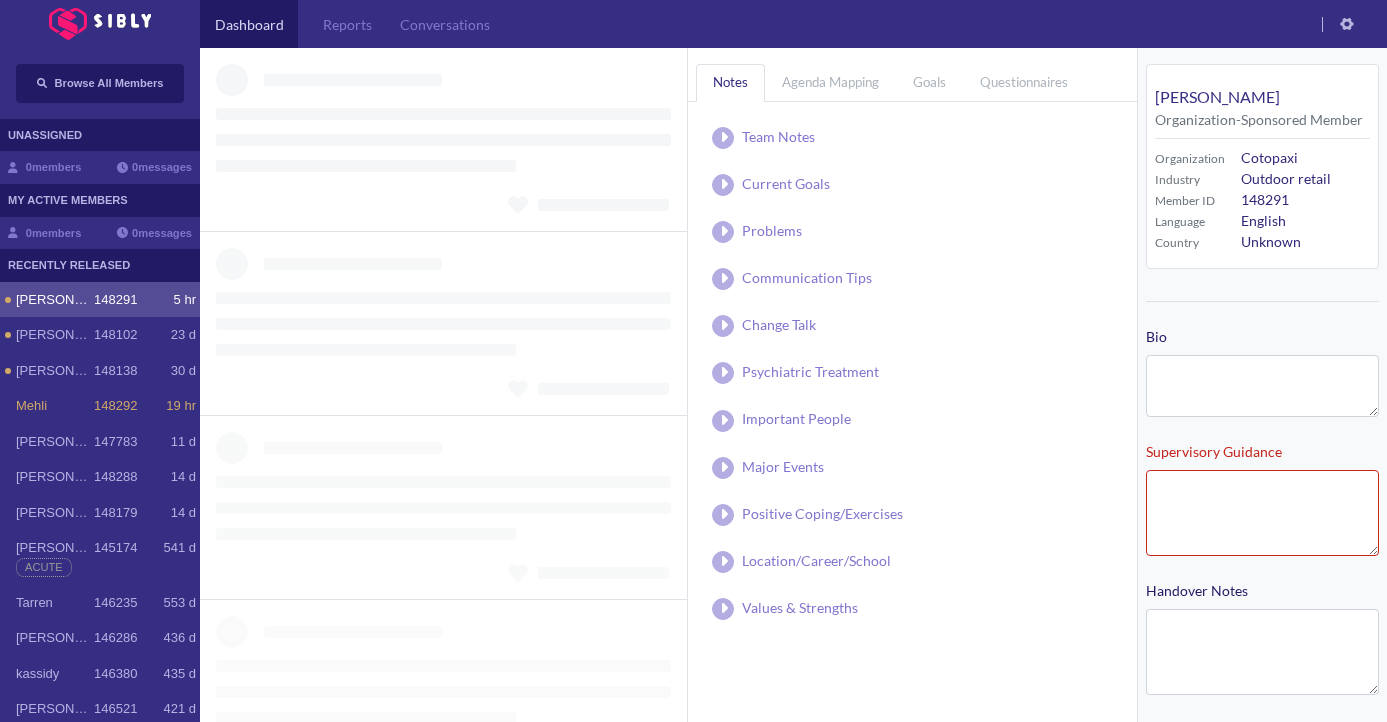 type on "**********" 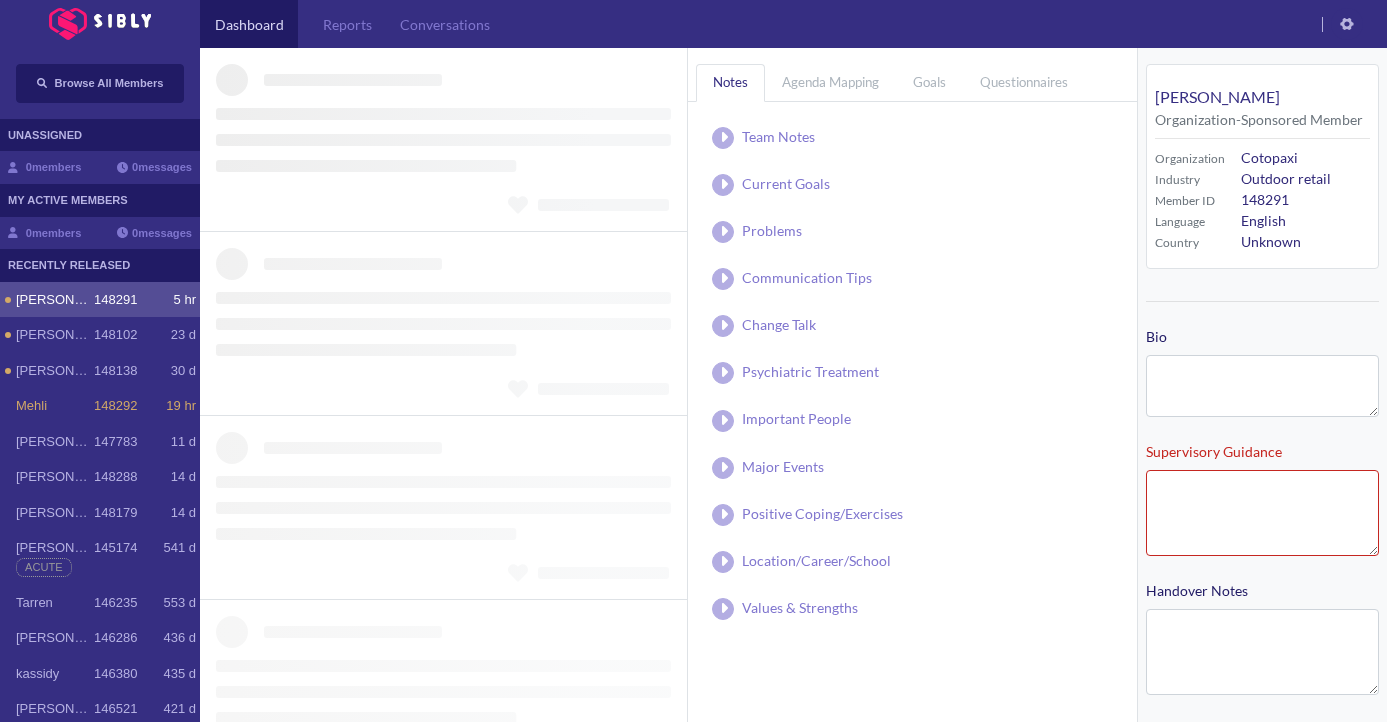 type on "**********" 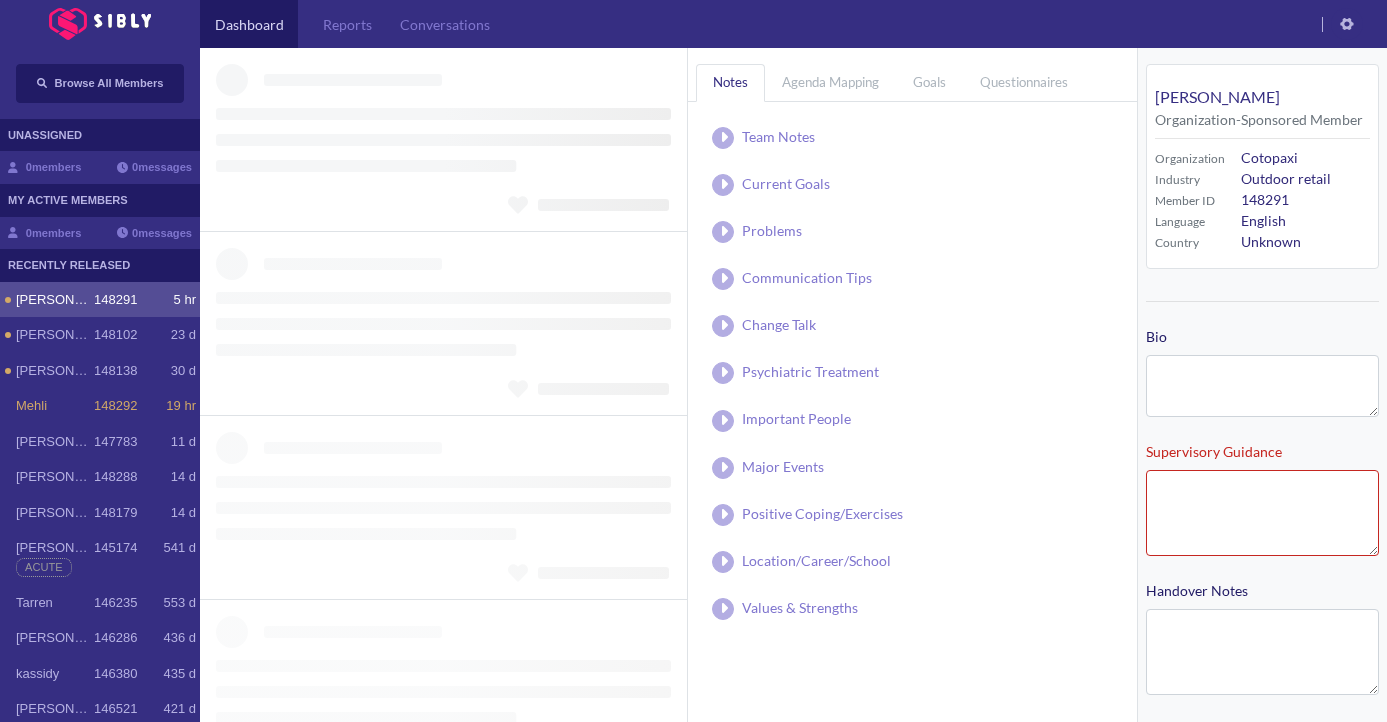 type on "**********" 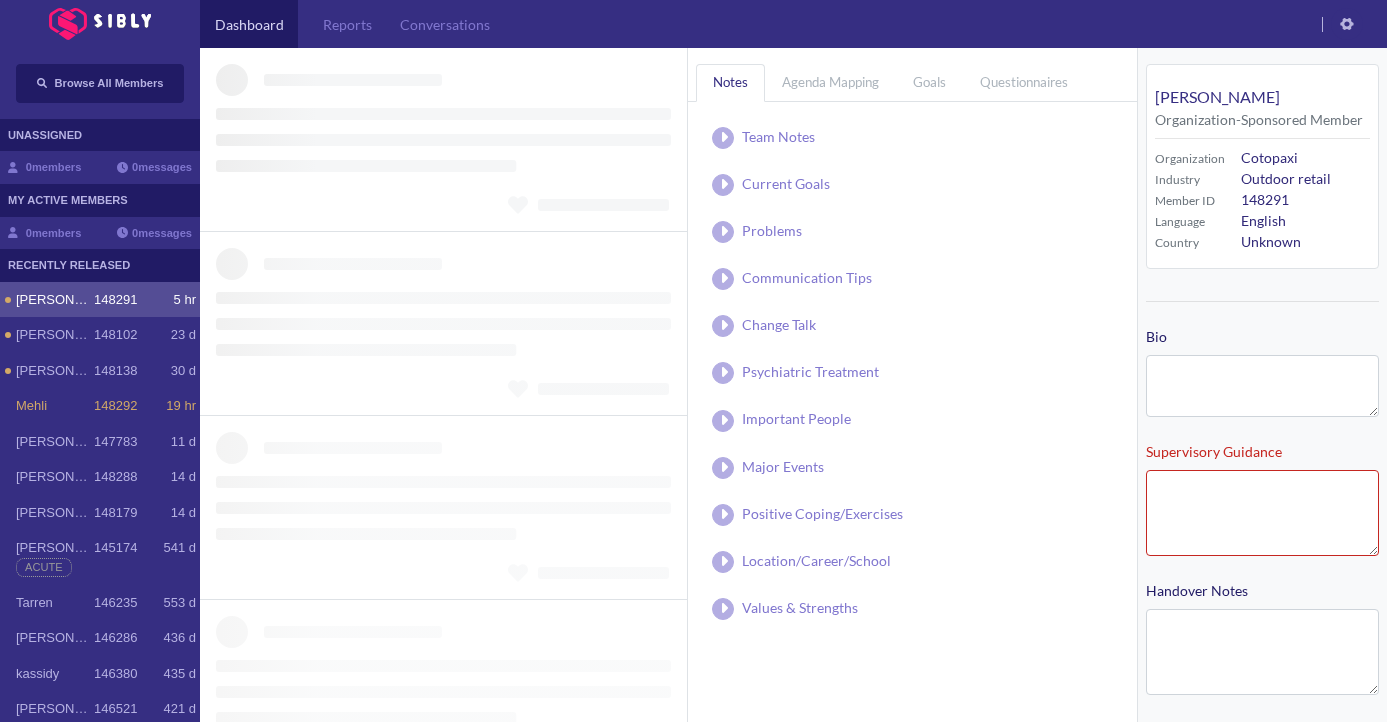 type on "**********" 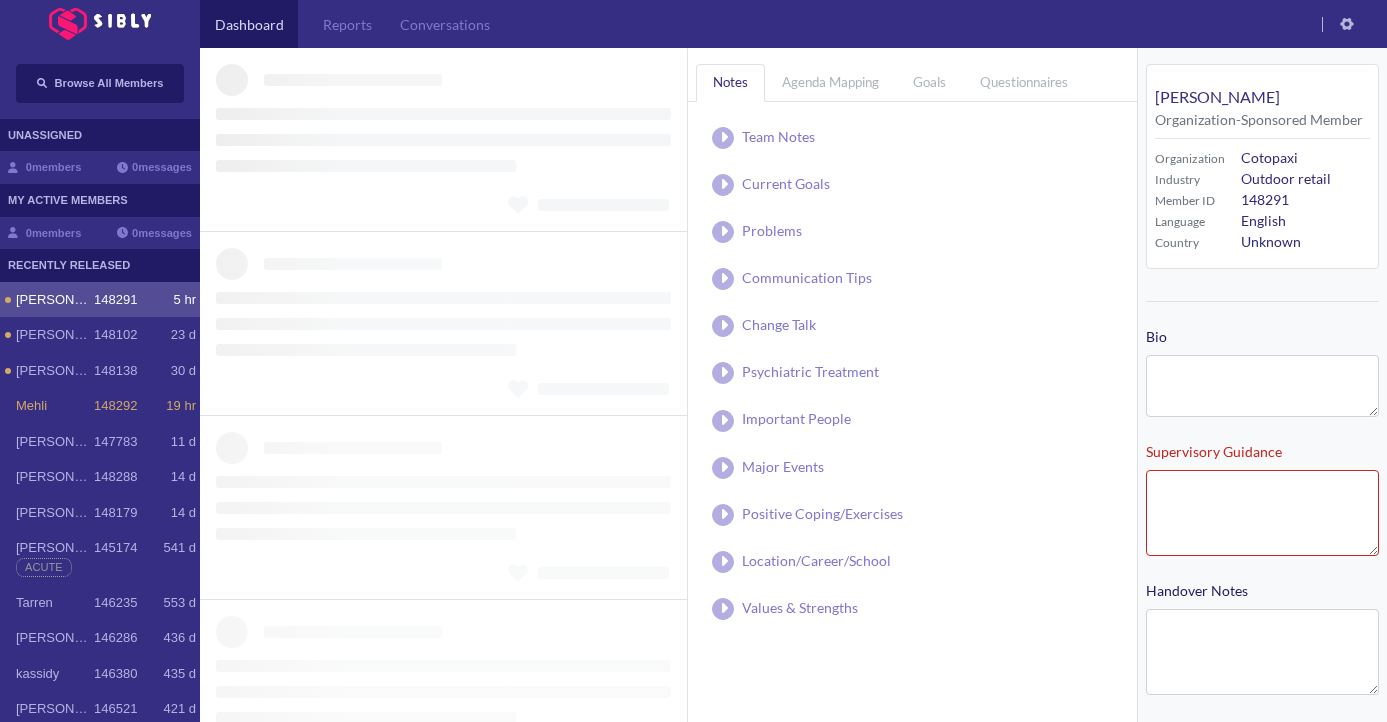 type on "**********" 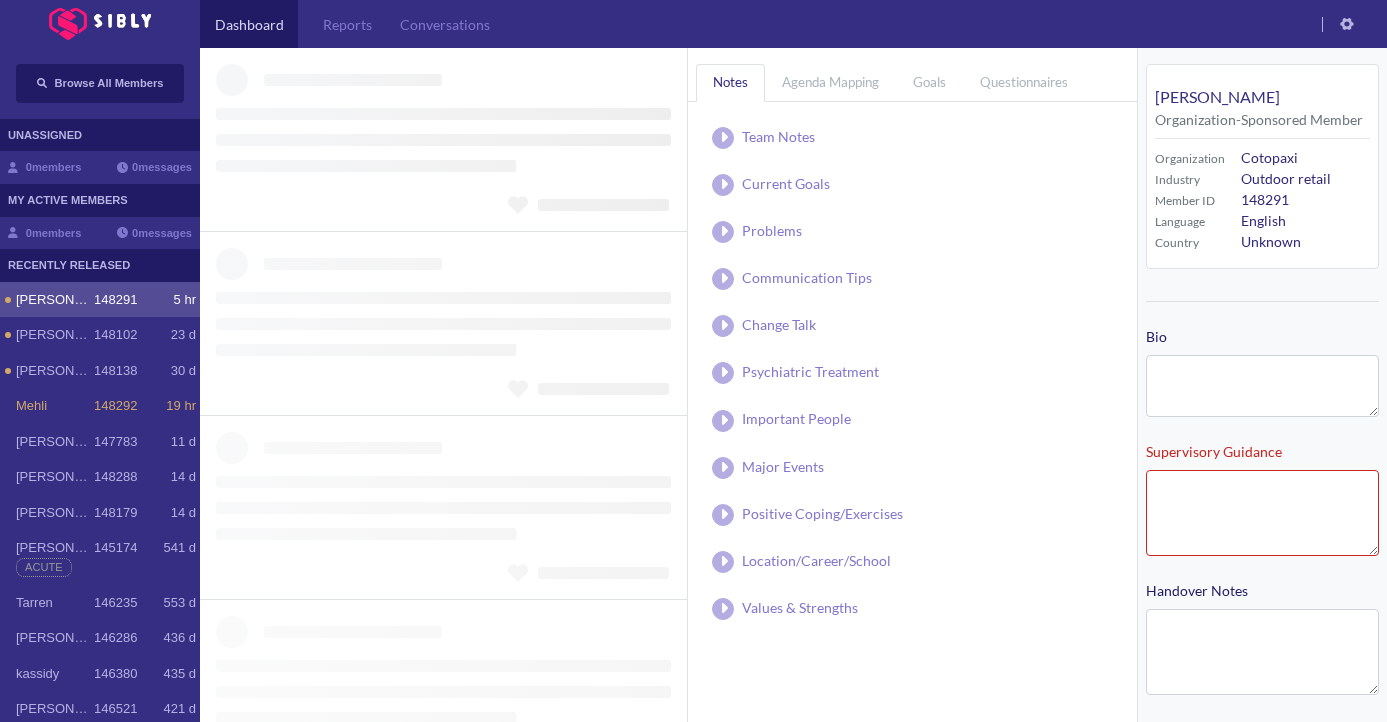 type on "**********" 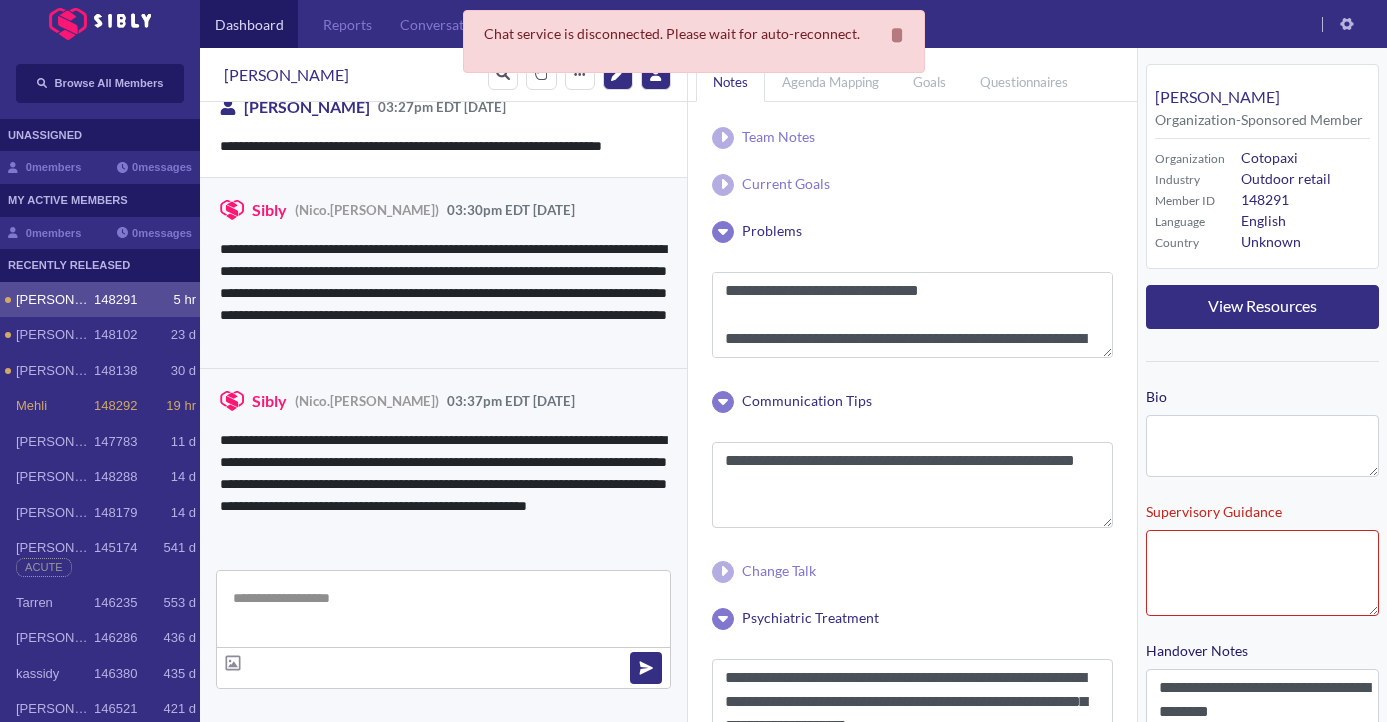 scroll, scrollTop: 4692, scrollLeft: 0, axis: vertical 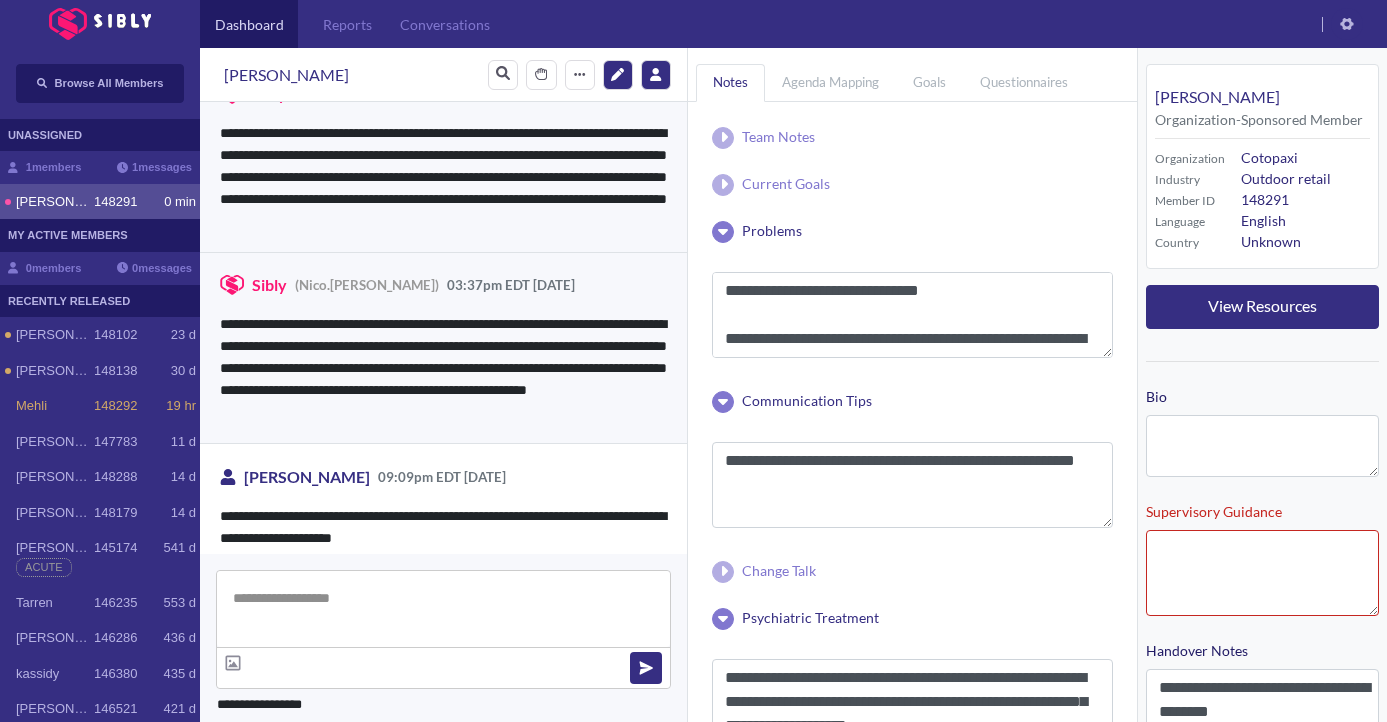 type 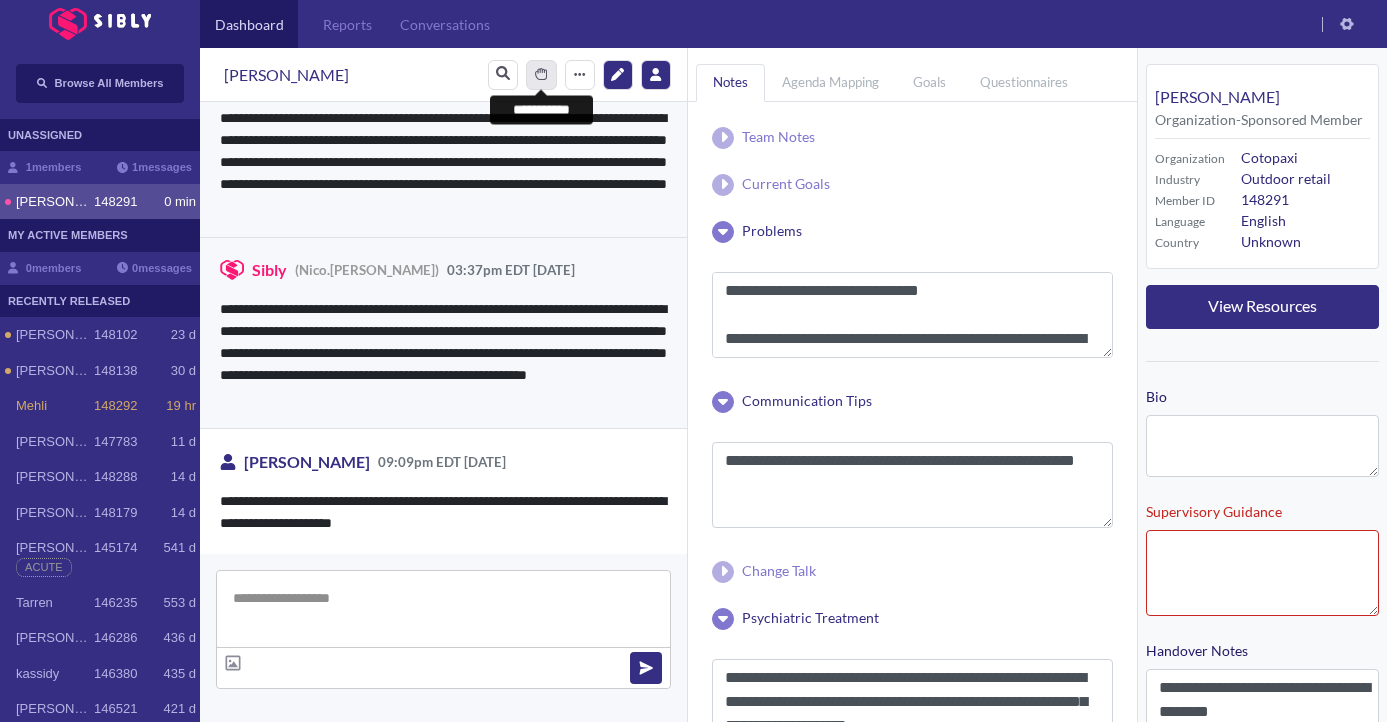 click at bounding box center [541, 74] 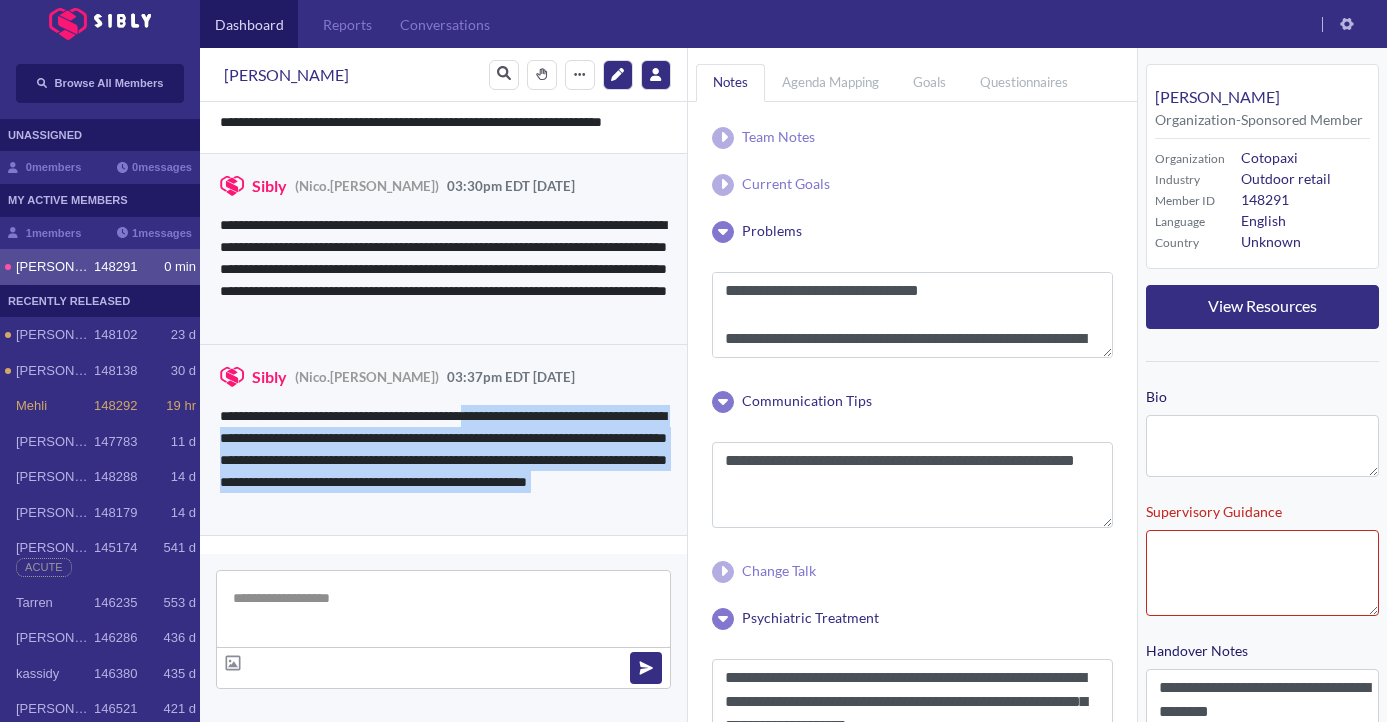 scroll, scrollTop: 4768, scrollLeft: 0, axis: vertical 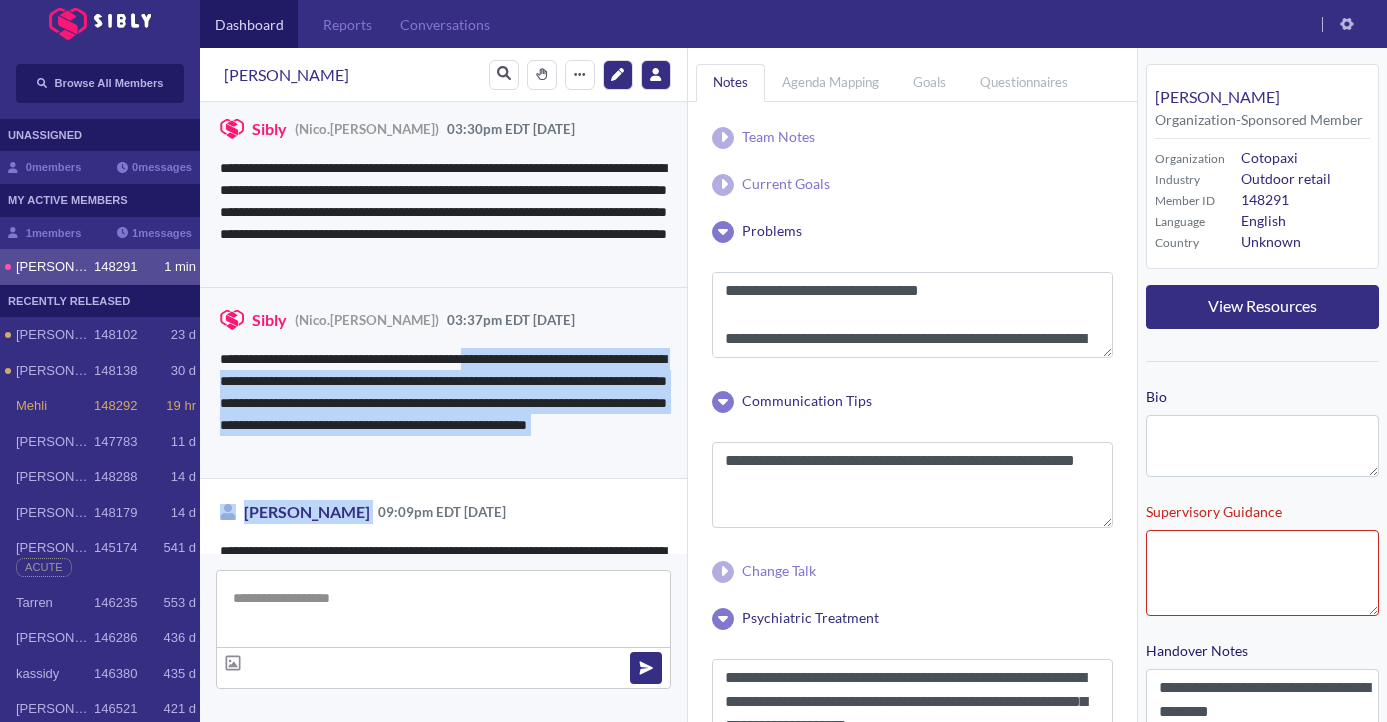drag, startPoint x: 481, startPoint y: 309, endPoint x: 447, endPoint y: 481, distance: 175.32826 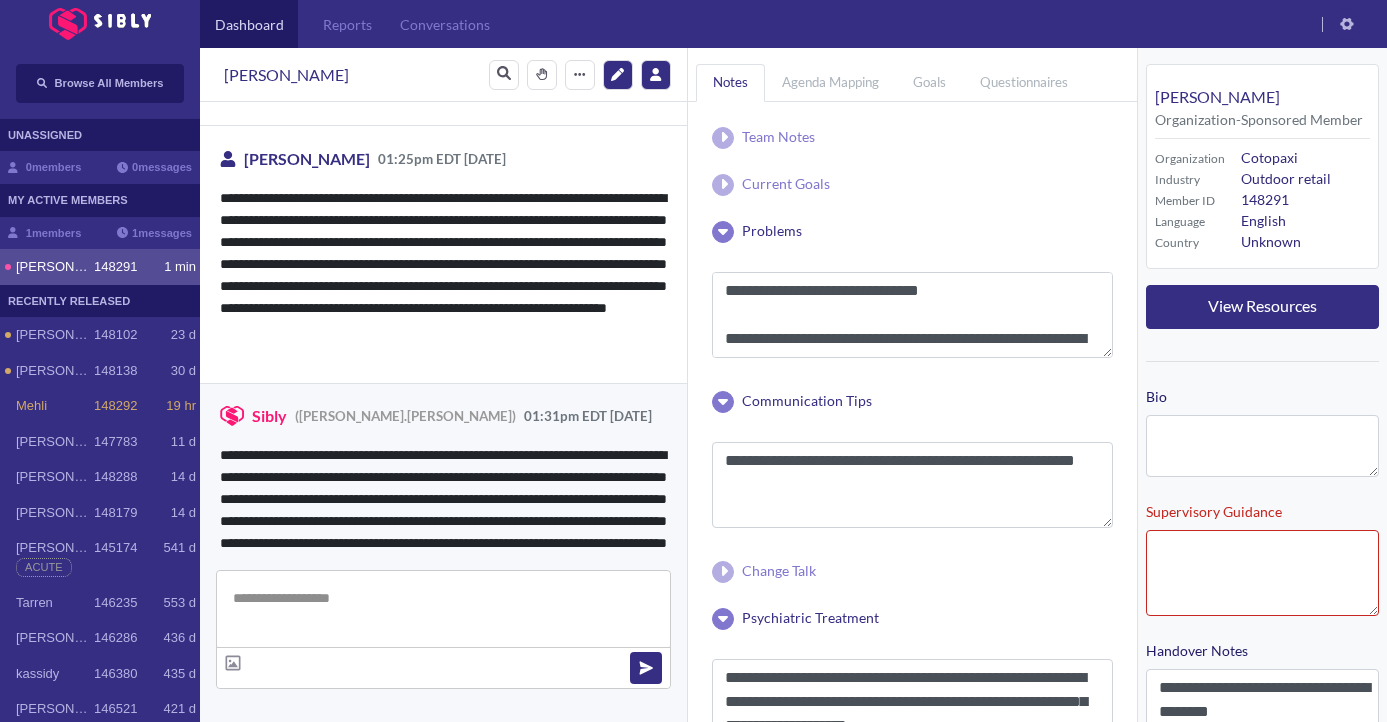 scroll, scrollTop: 4818, scrollLeft: 0, axis: vertical 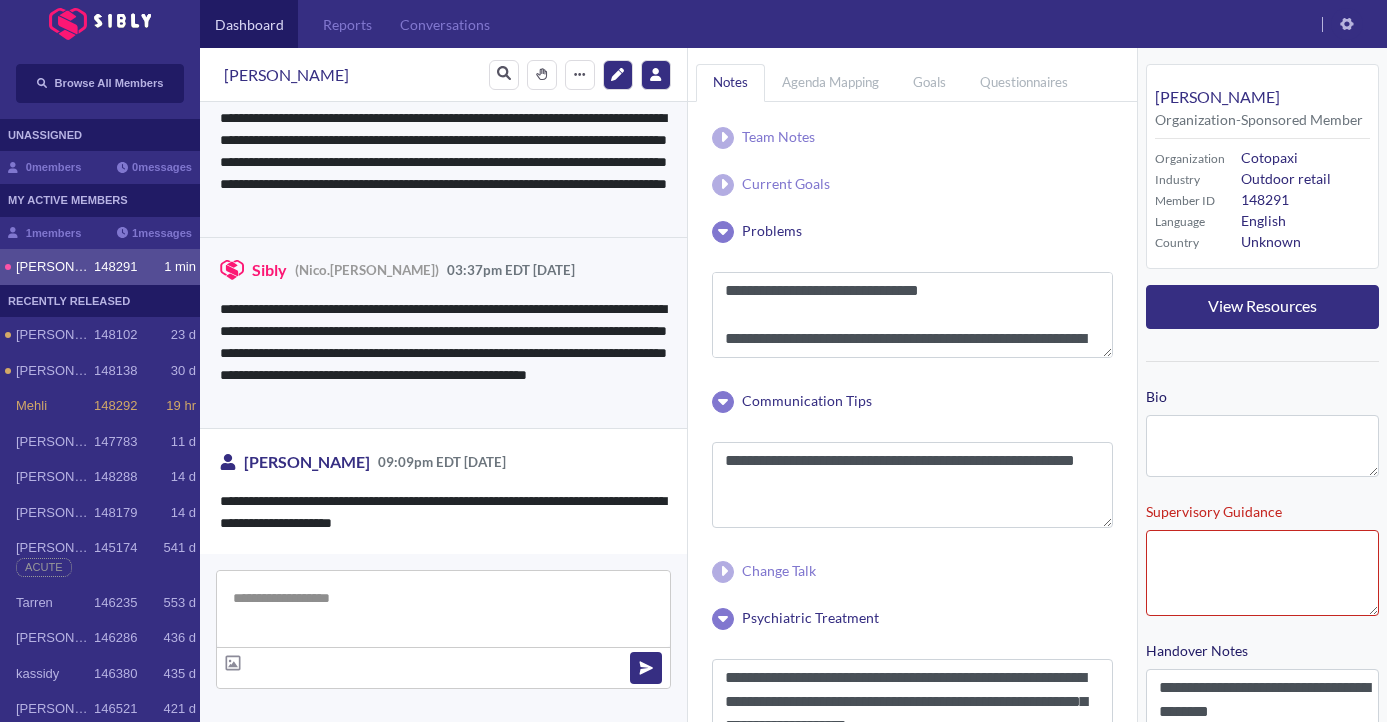 click at bounding box center (443, 609) 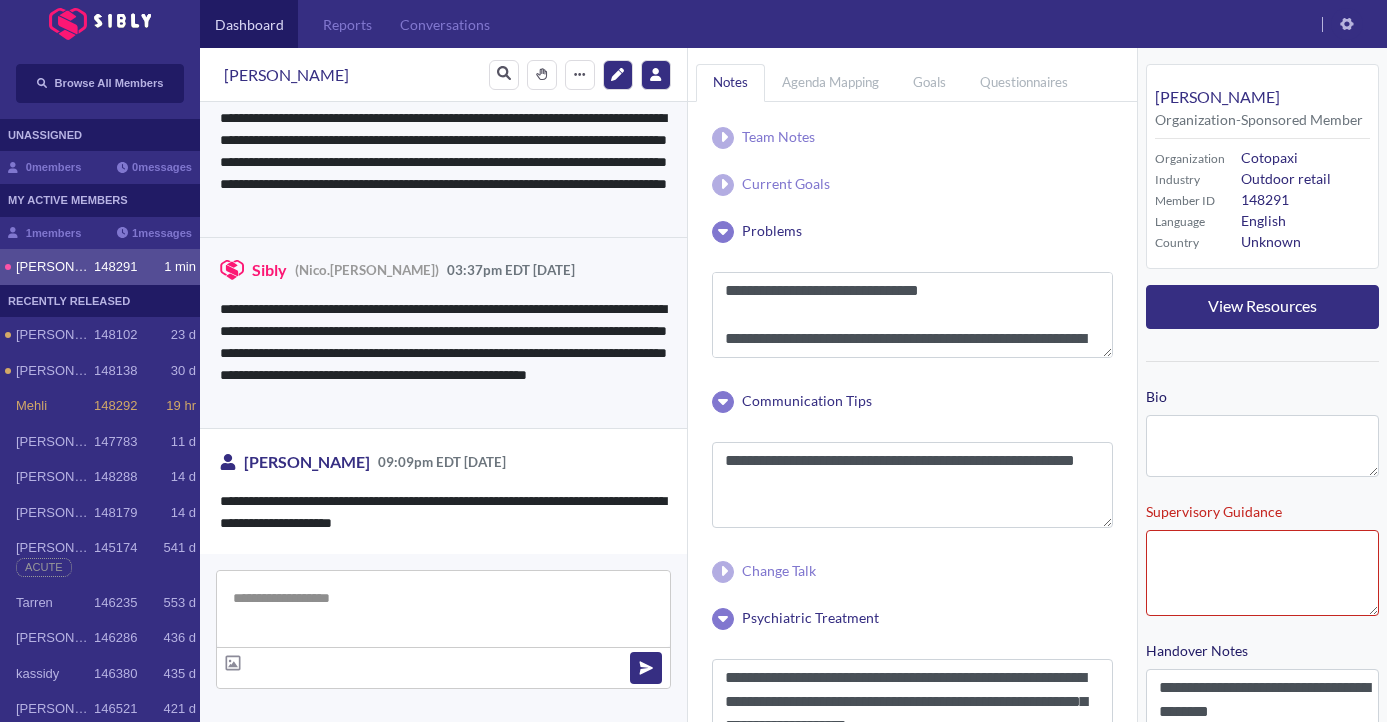 click at bounding box center (443, 609) 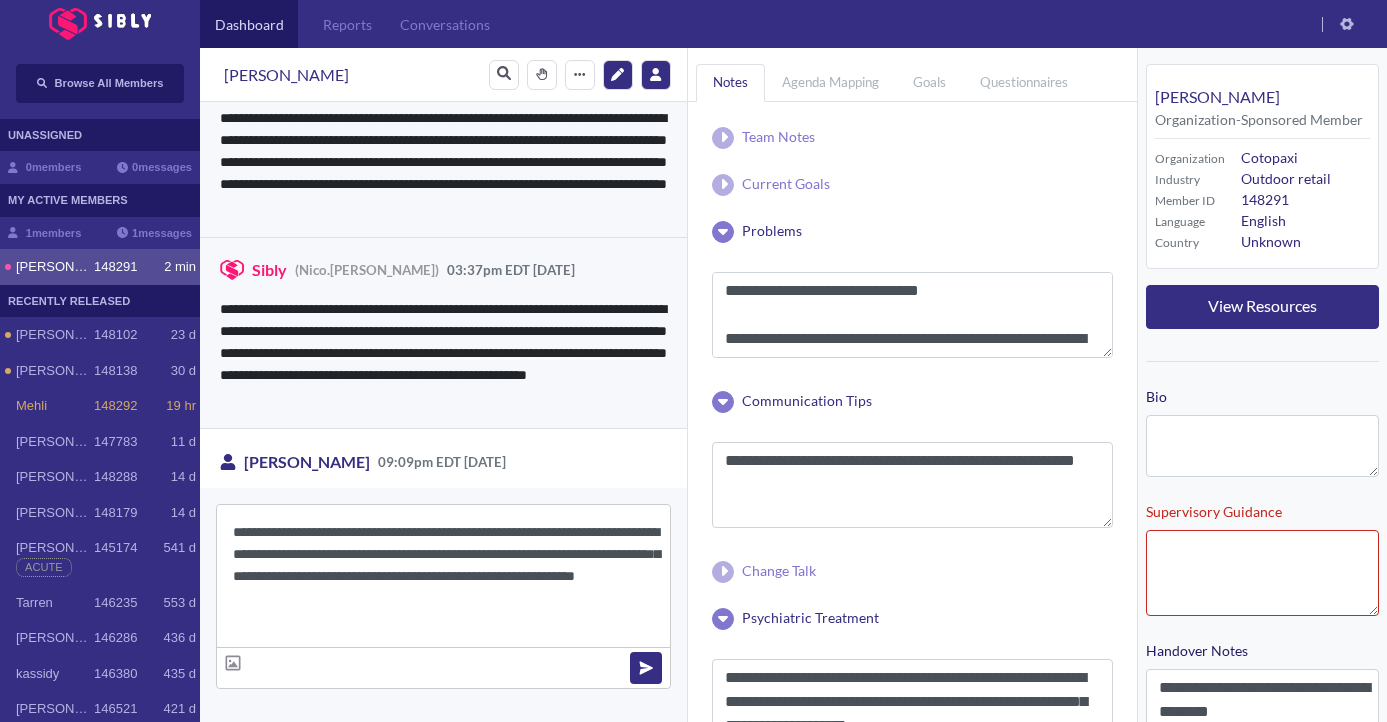 type on "**********" 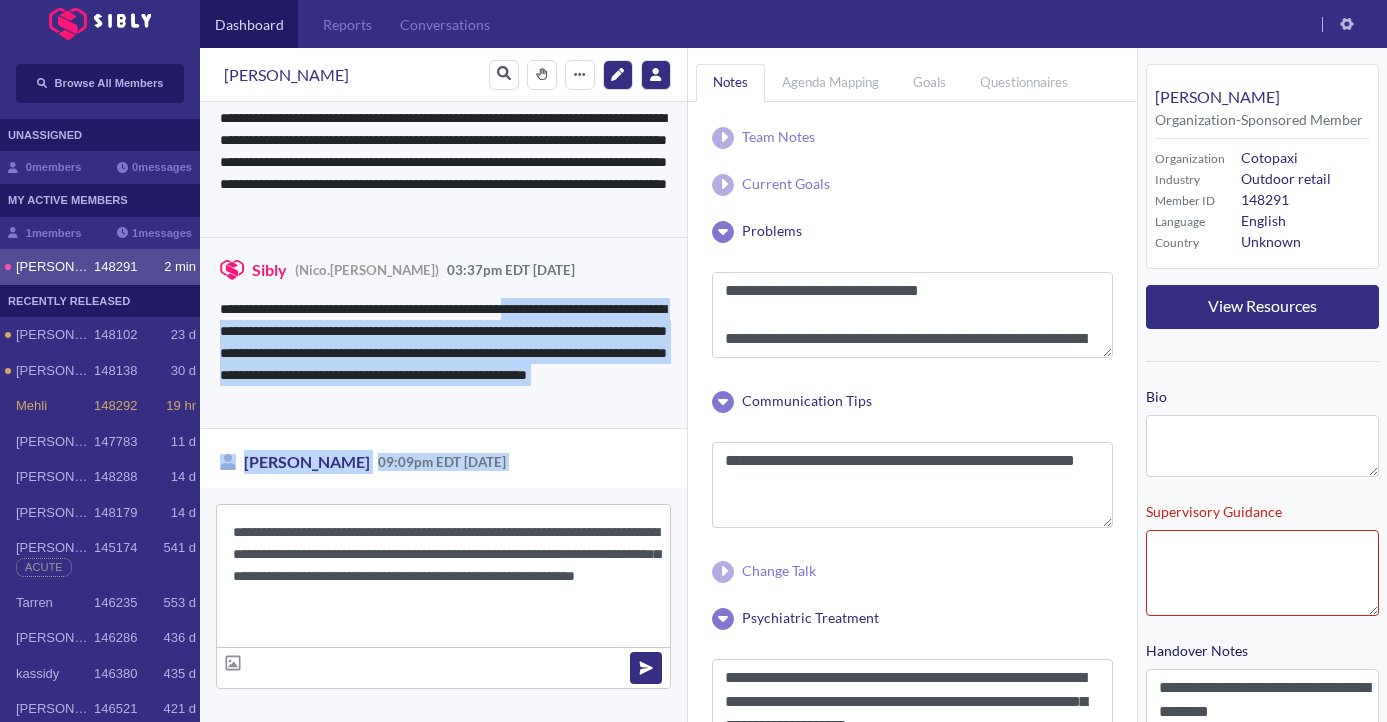 scroll, scrollTop: 4884, scrollLeft: 0, axis: vertical 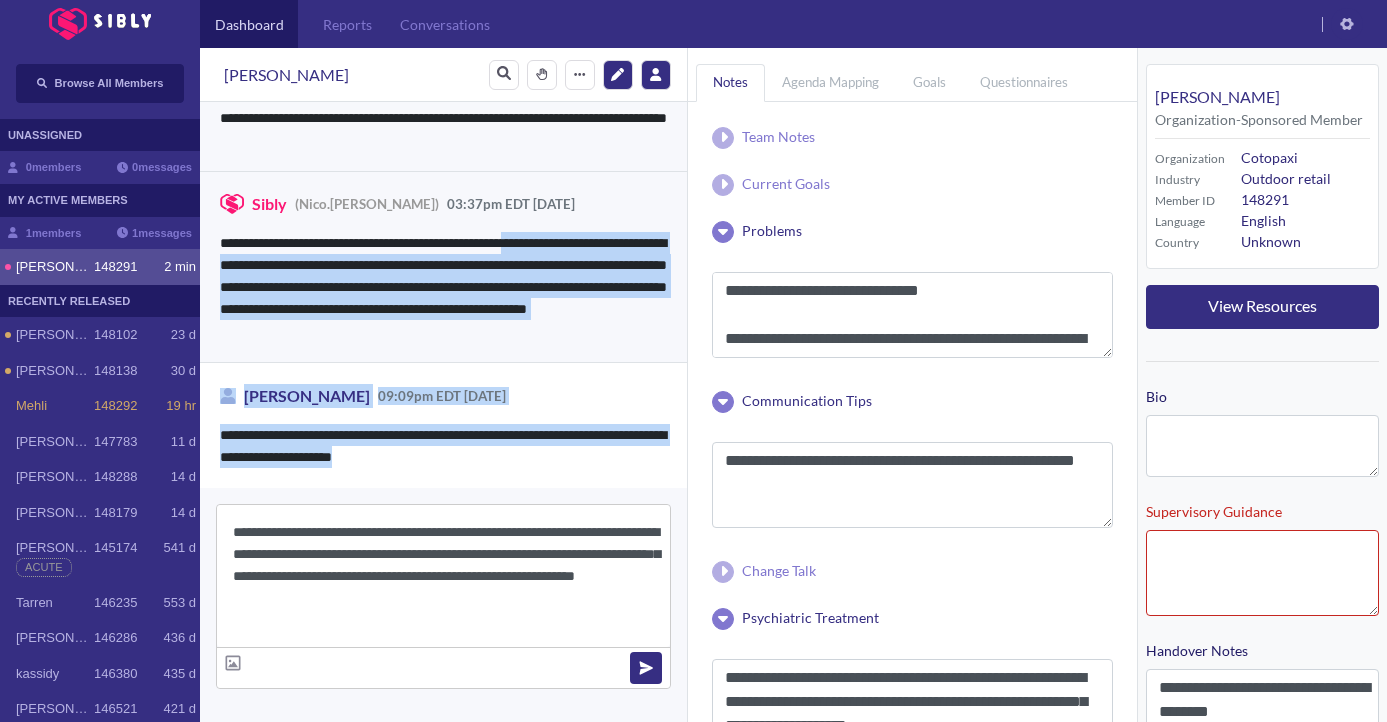 drag, startPoint x: 524, startPoint y: 307, endPoint x: 528, endPoint y: 513, distance: 206.03883 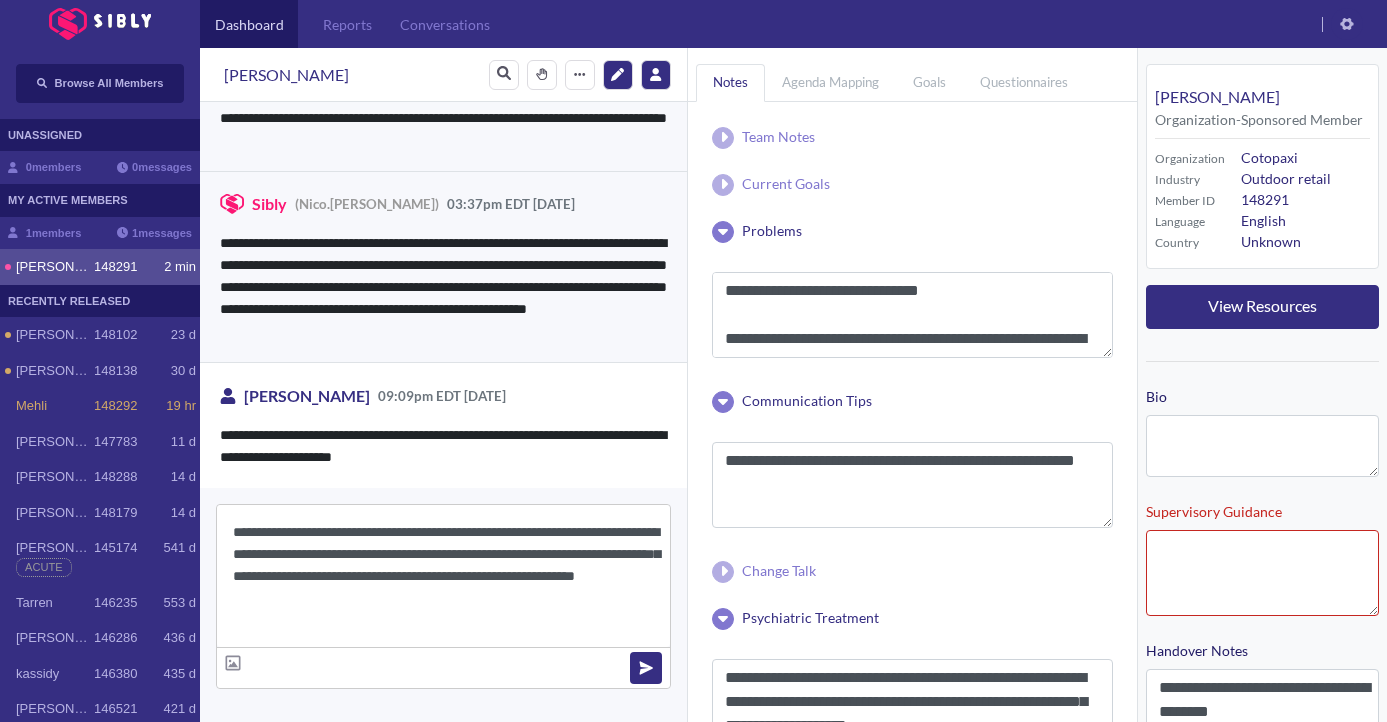 click on "**********" at bounding box center [443, 576] 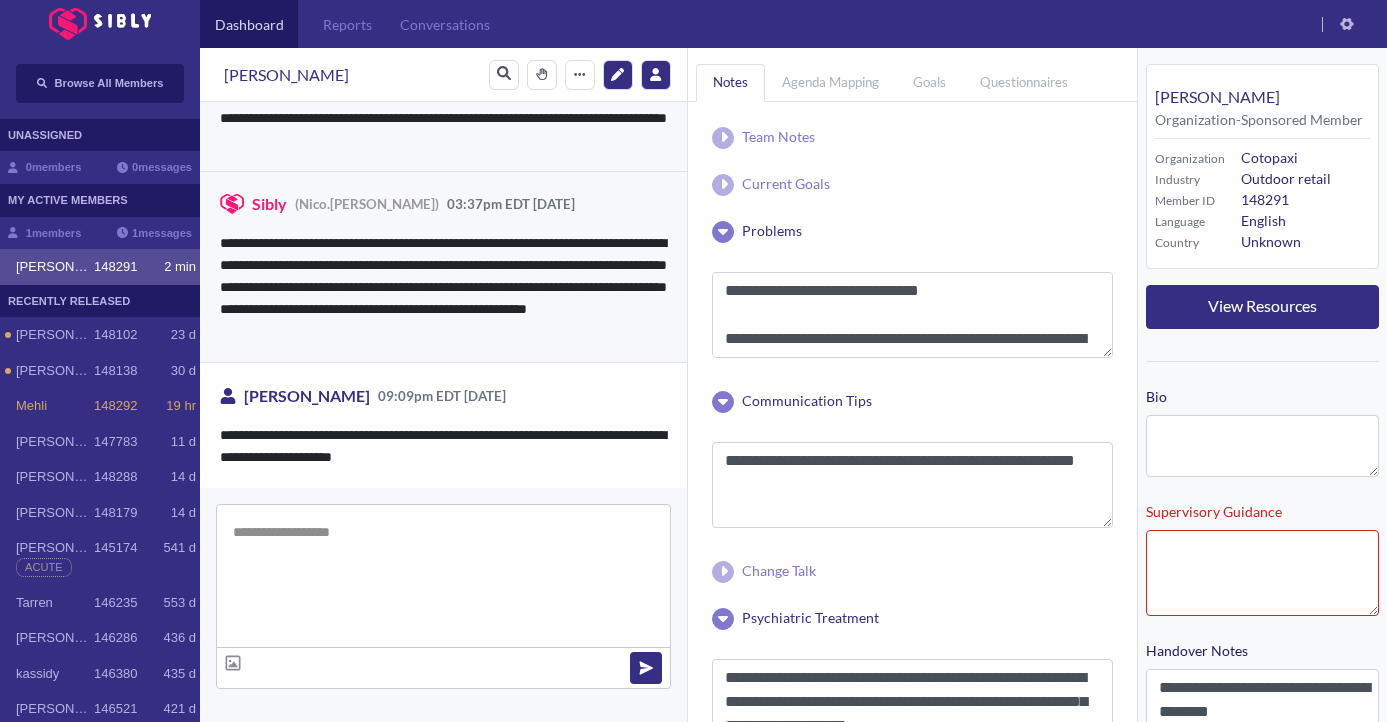 scroll, scrollTop: 4987, scrollLeft: 0, axis: vertical 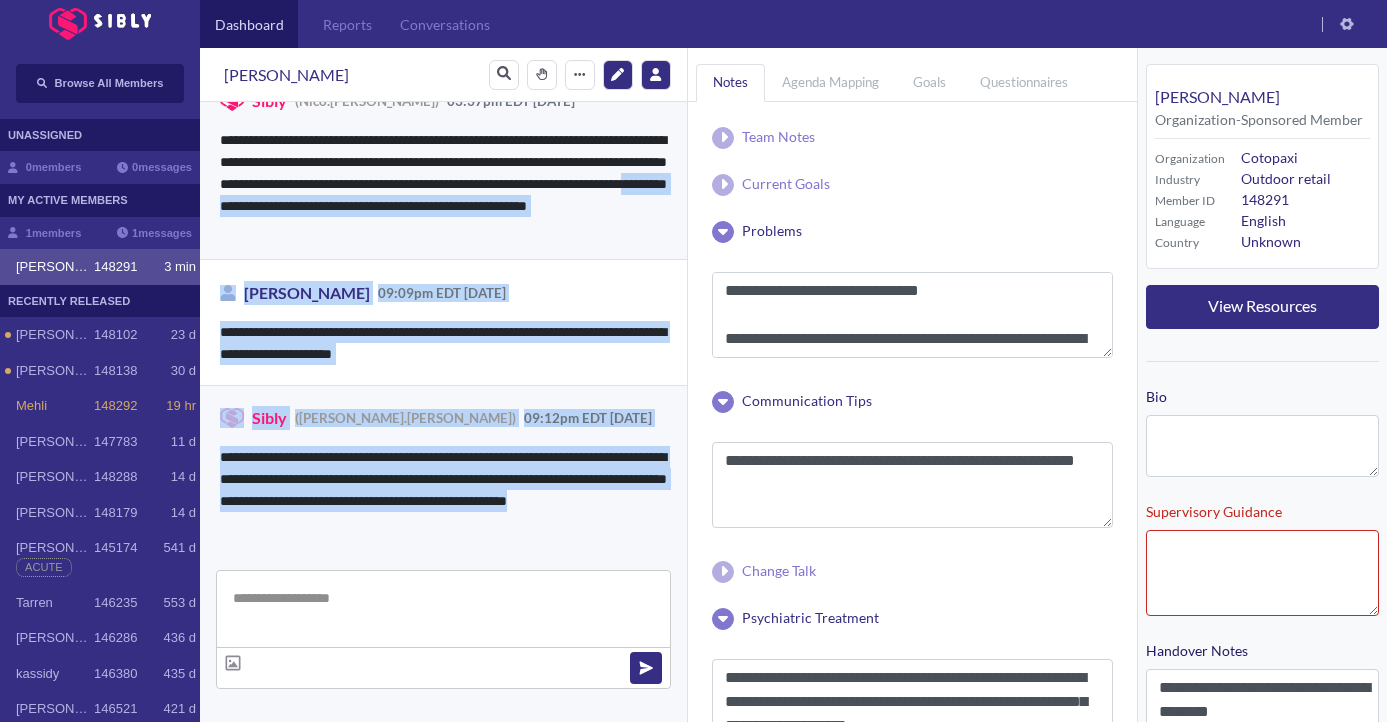 drag, startPoint x: 409, startPoint y: 215, endPoint x: 413, endPoint y: 531, distance: 316.02533 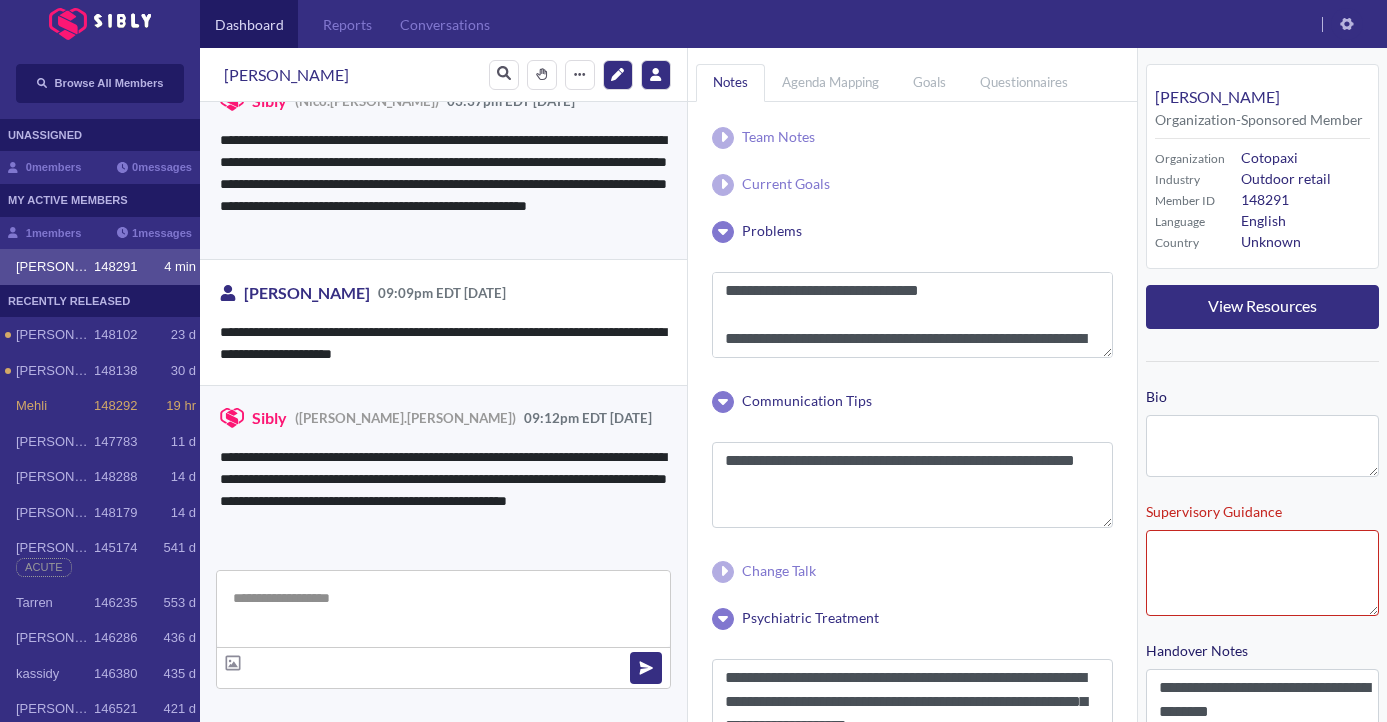 click at bounding box center (443, 609) 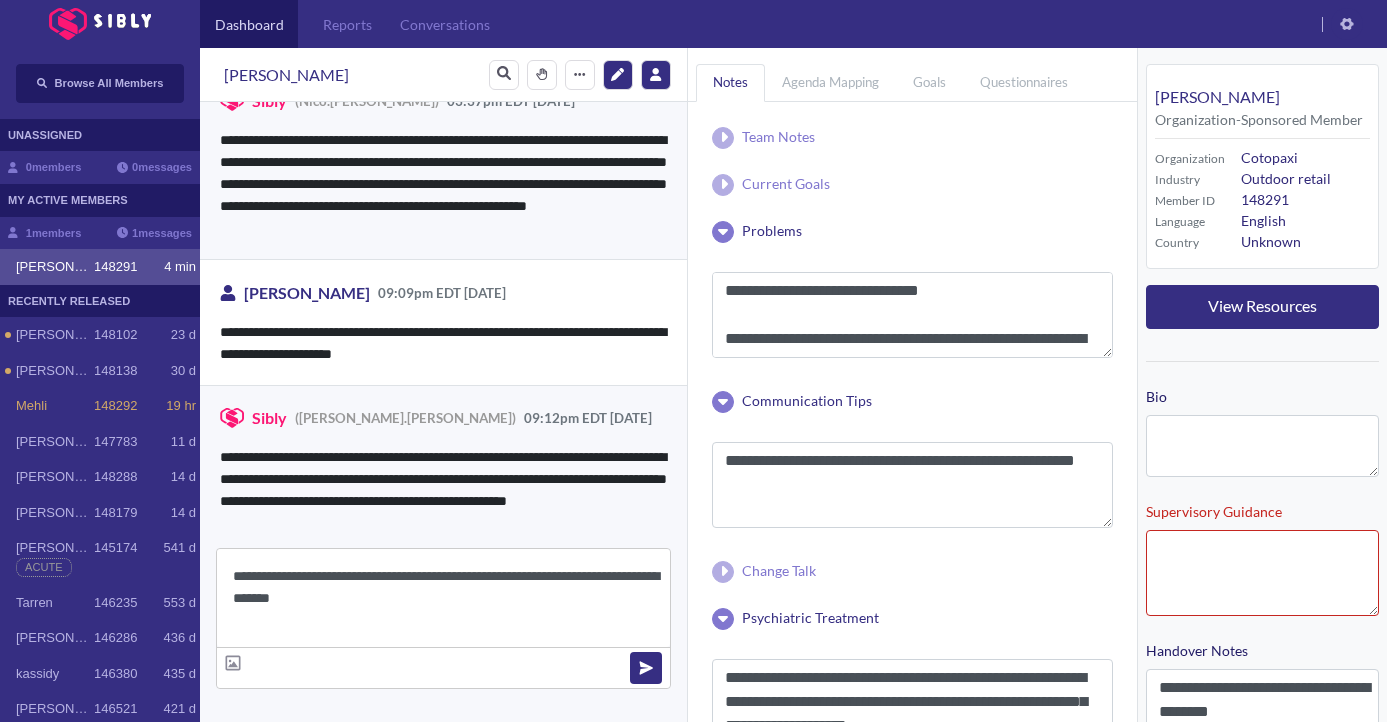 click on "**********" at bounding box center [443, 598] 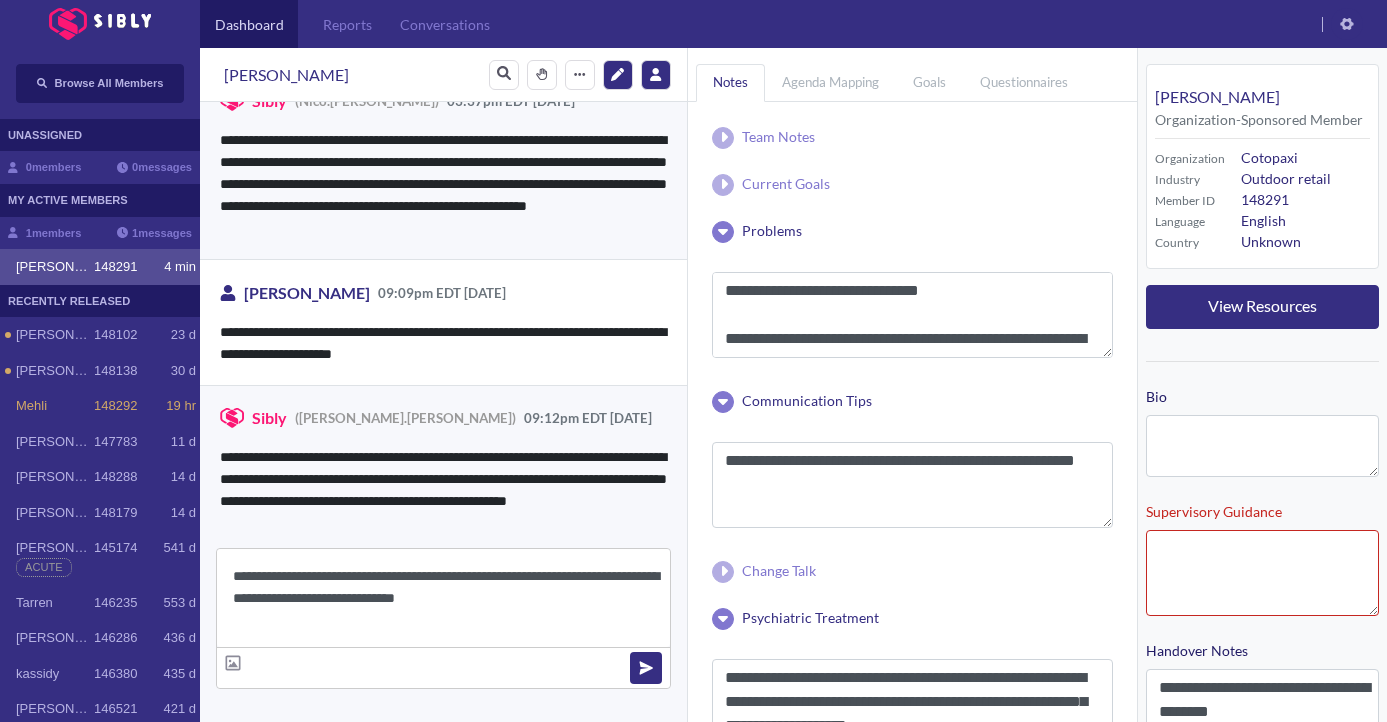type on "**********" 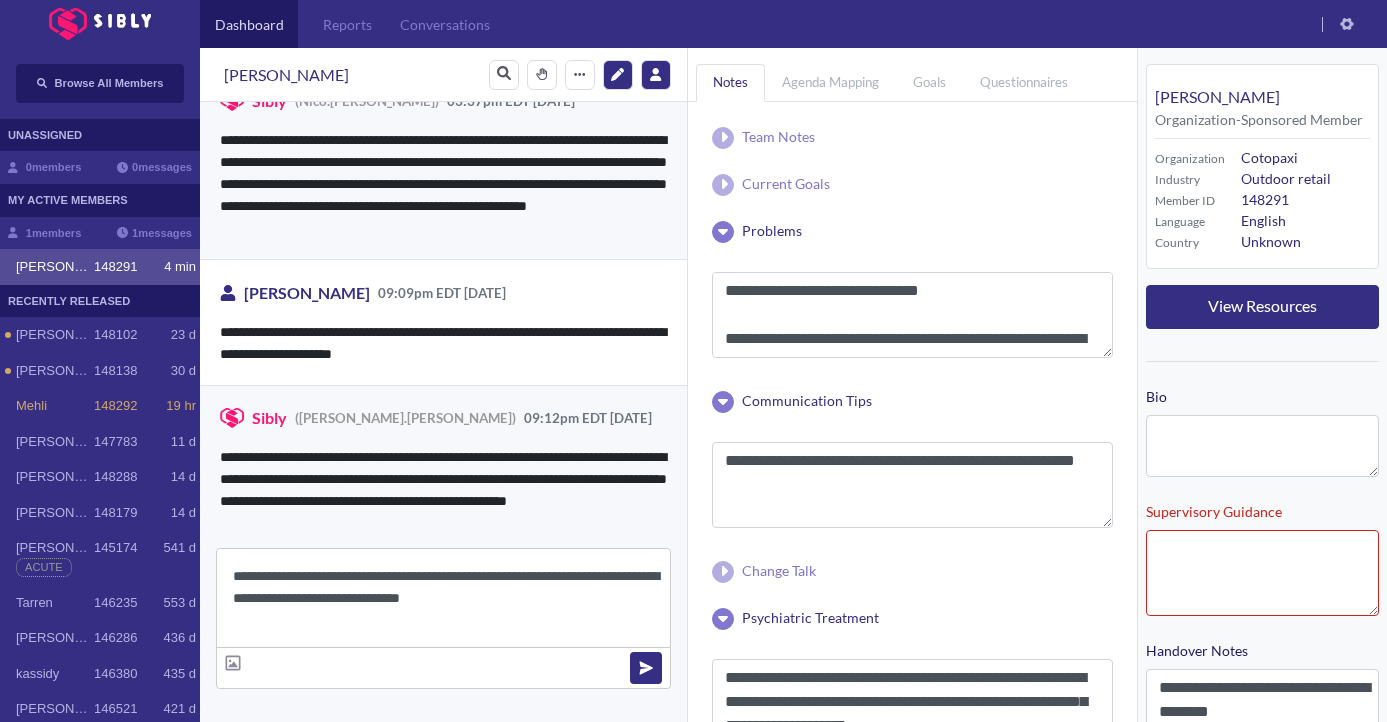 type 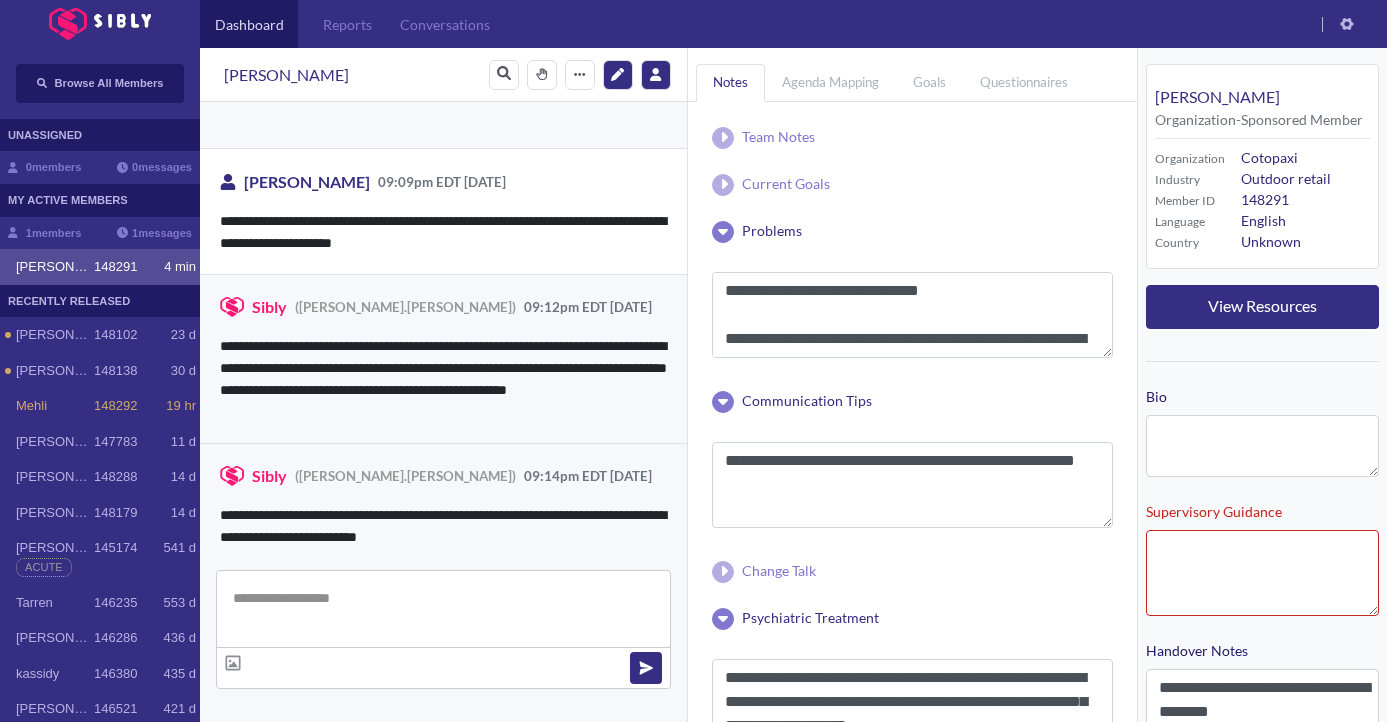 scroll, scrollTop: 5112, scrollLeft: 0, axis: vertical 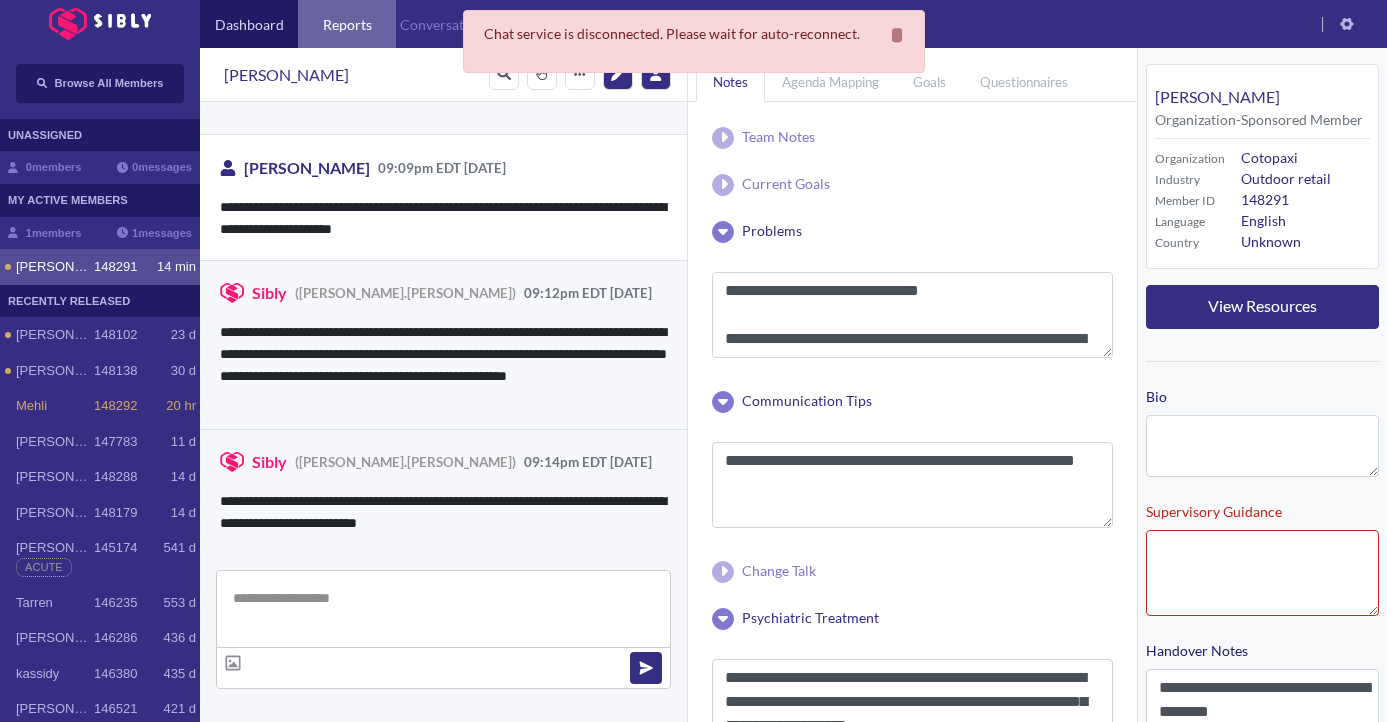 click on "Reports" at bounding box center [347, 24] 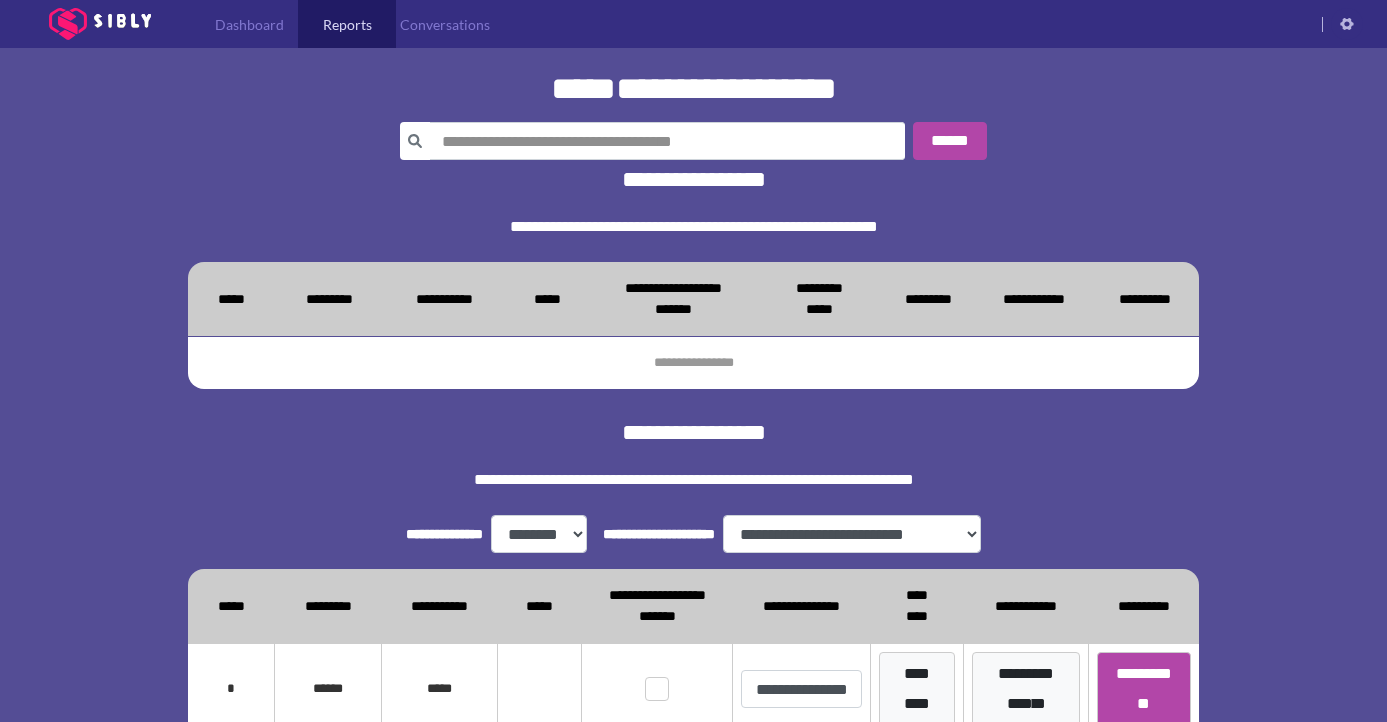 click on "**********" at bounding box center [693, 911] 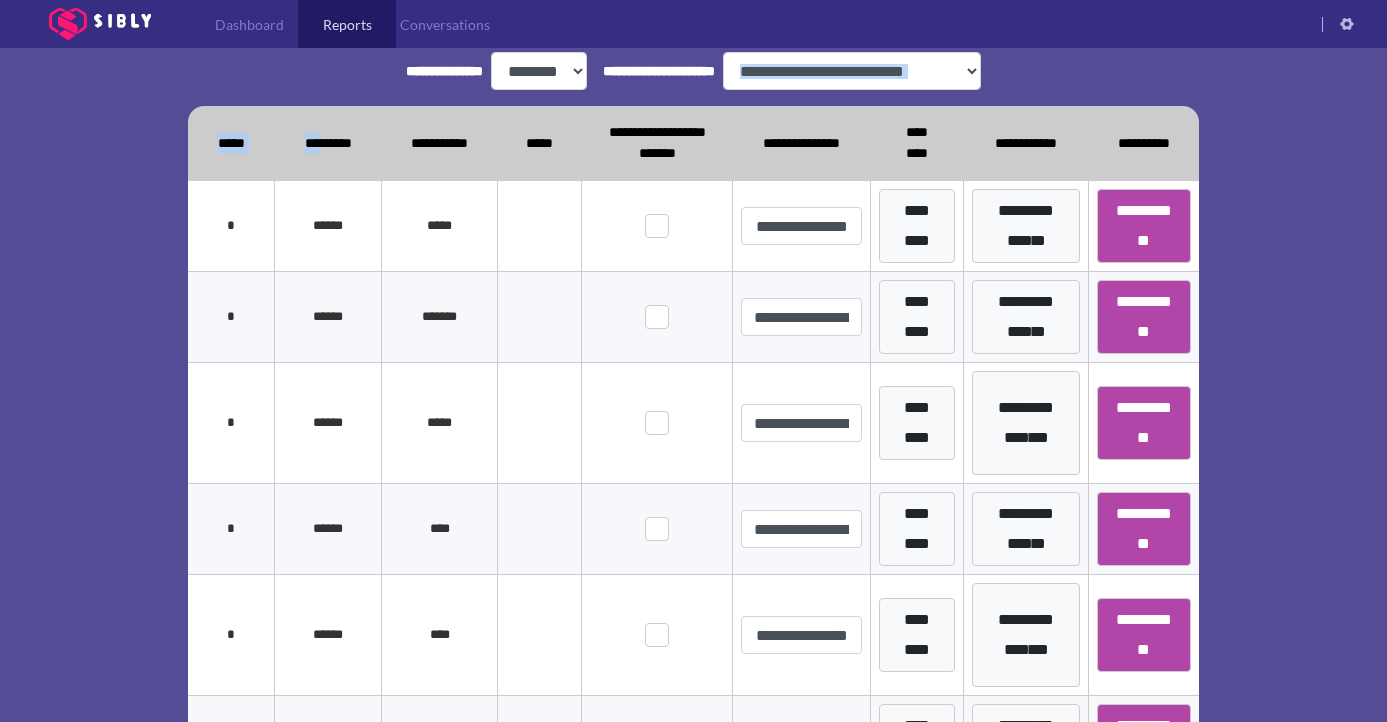 scroll, scrollTop: 445, scrollLeft: 0, axis: vertical 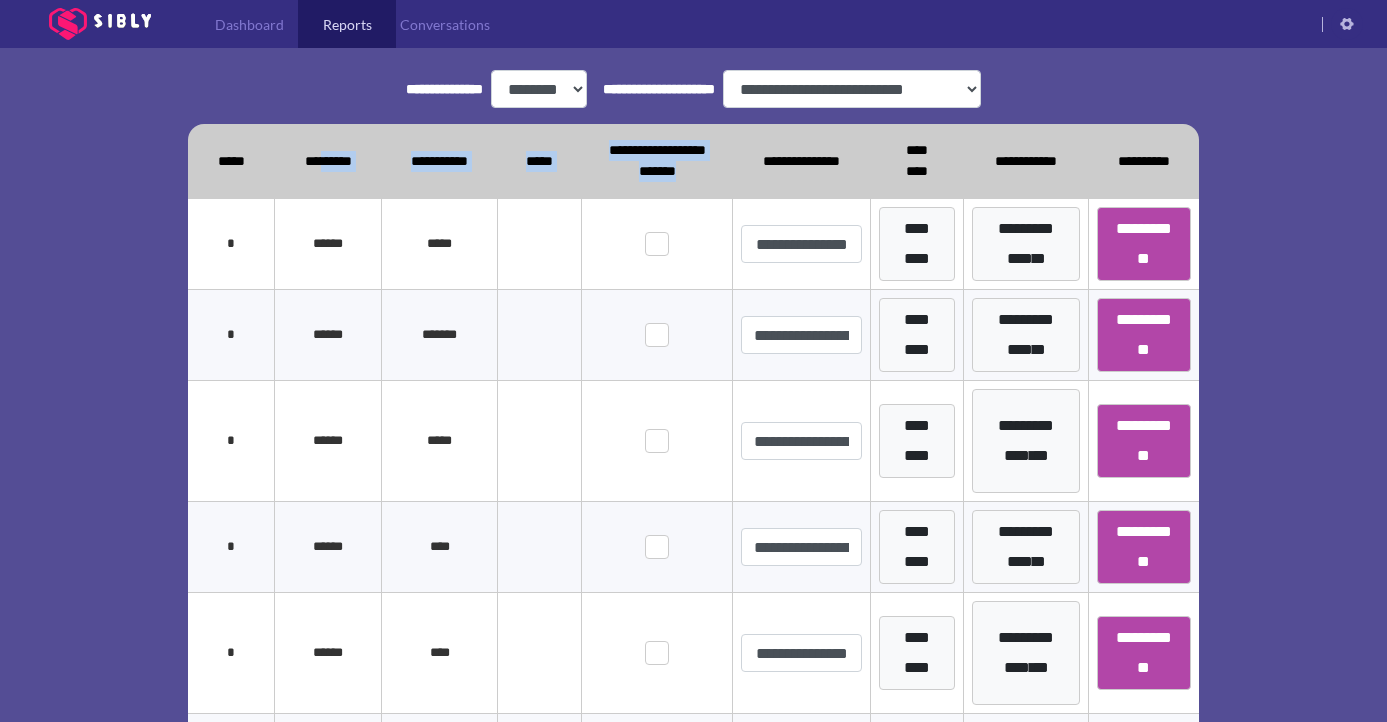 drag, startPoint x: 334, startPoint y: 611, endPoint x: 722, endPoint y: 194, distance: 569.5902 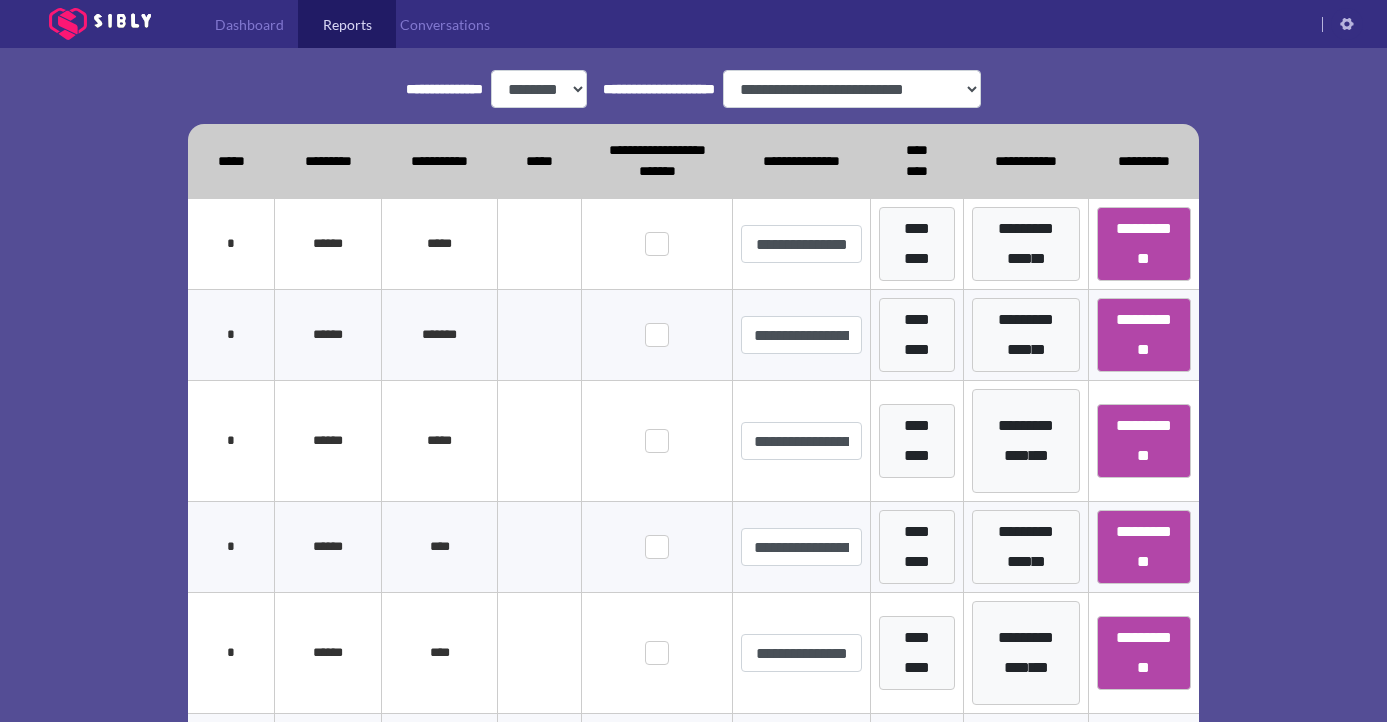 click at bounding box center [539, 335] 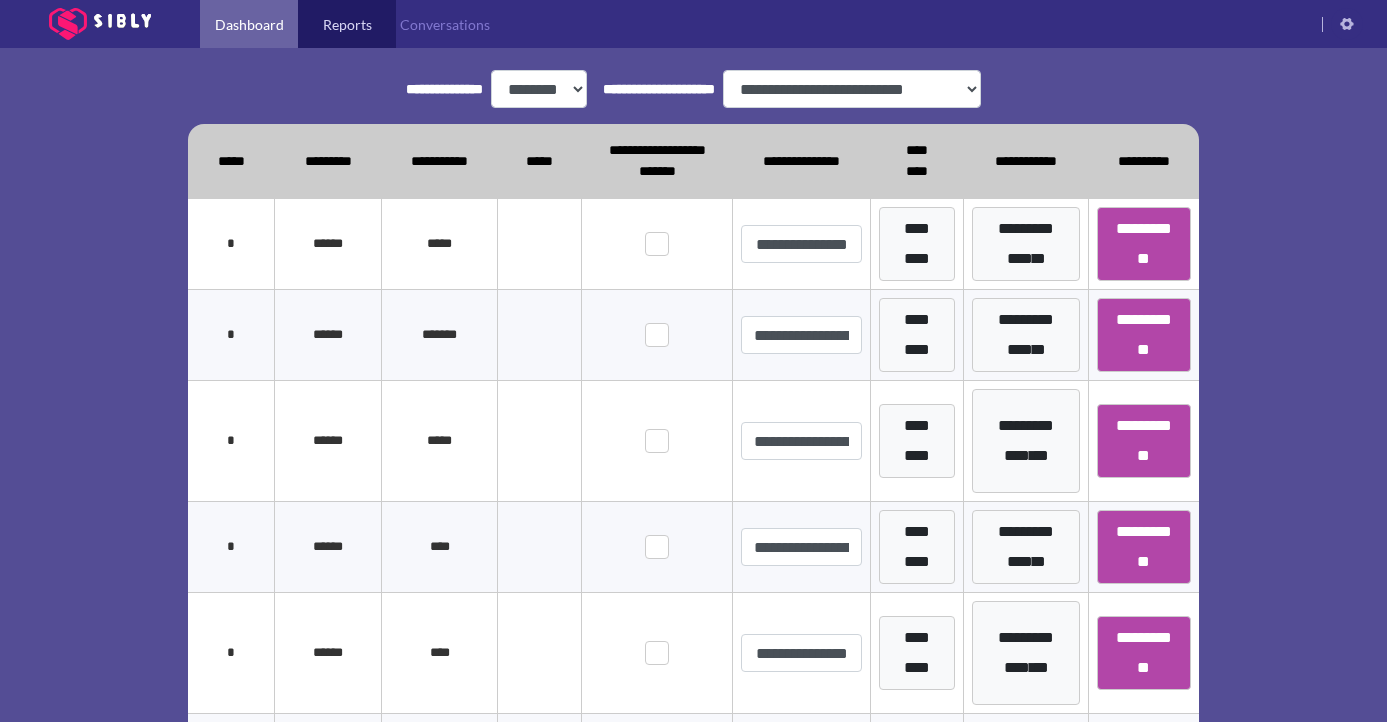 click on "Dashboard" at bounding box center [249, 24] 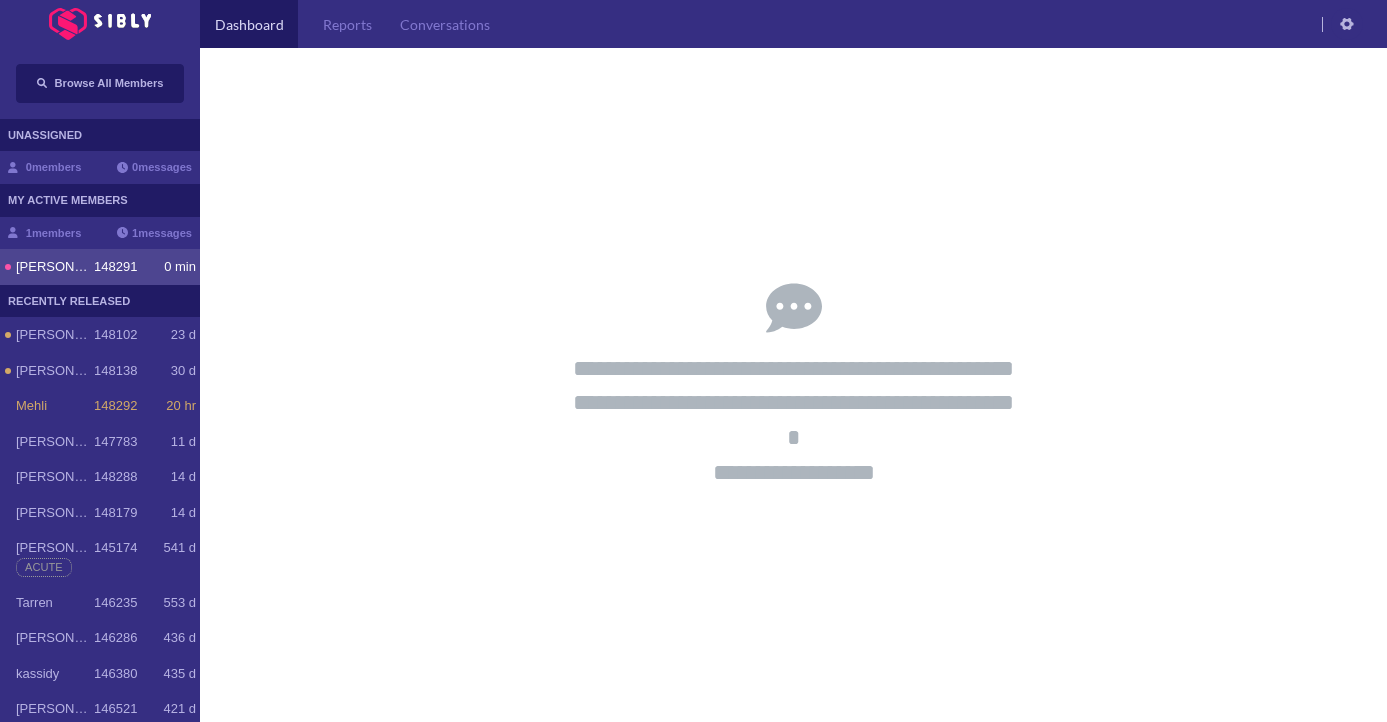 click on "[PERSON_NAME]" at bounding box center (55, 267) 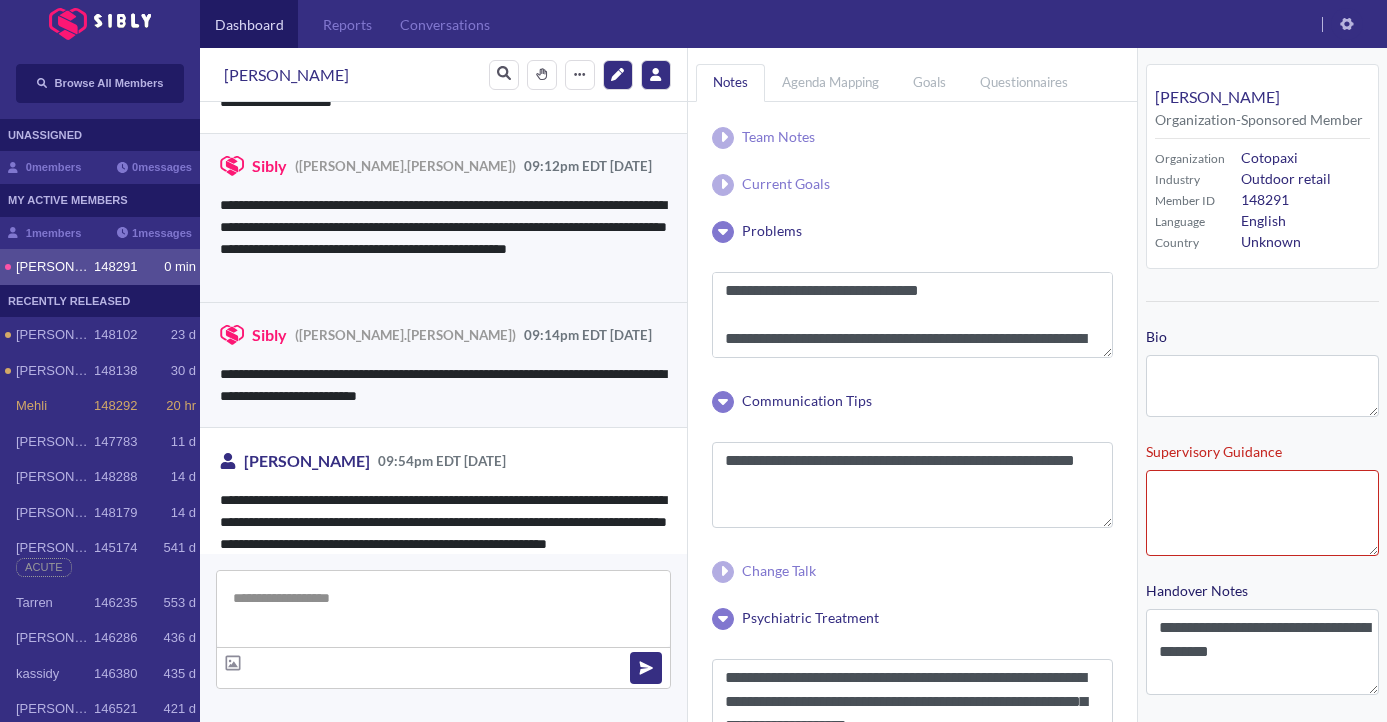 scroll, scrollTop: 4412, scrollLeft: 0, axis: vertical 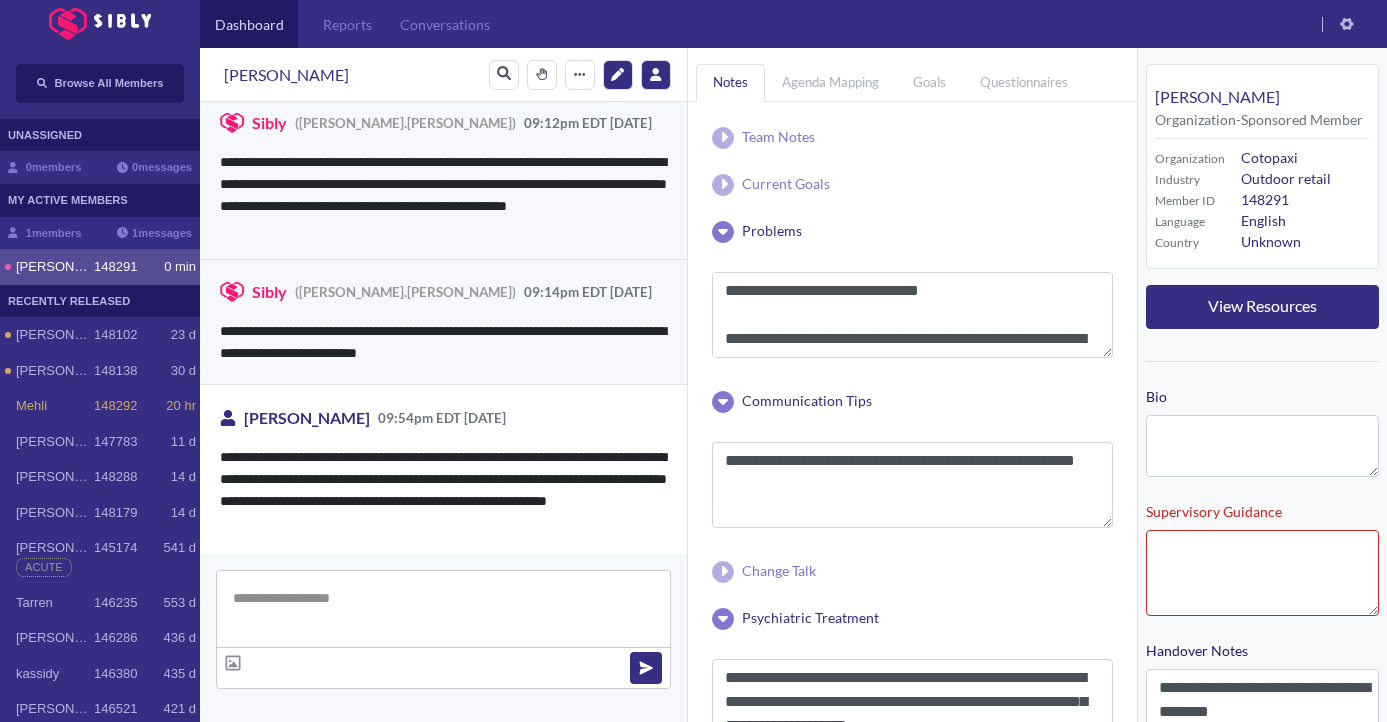 click at bounding box center (443, 609) 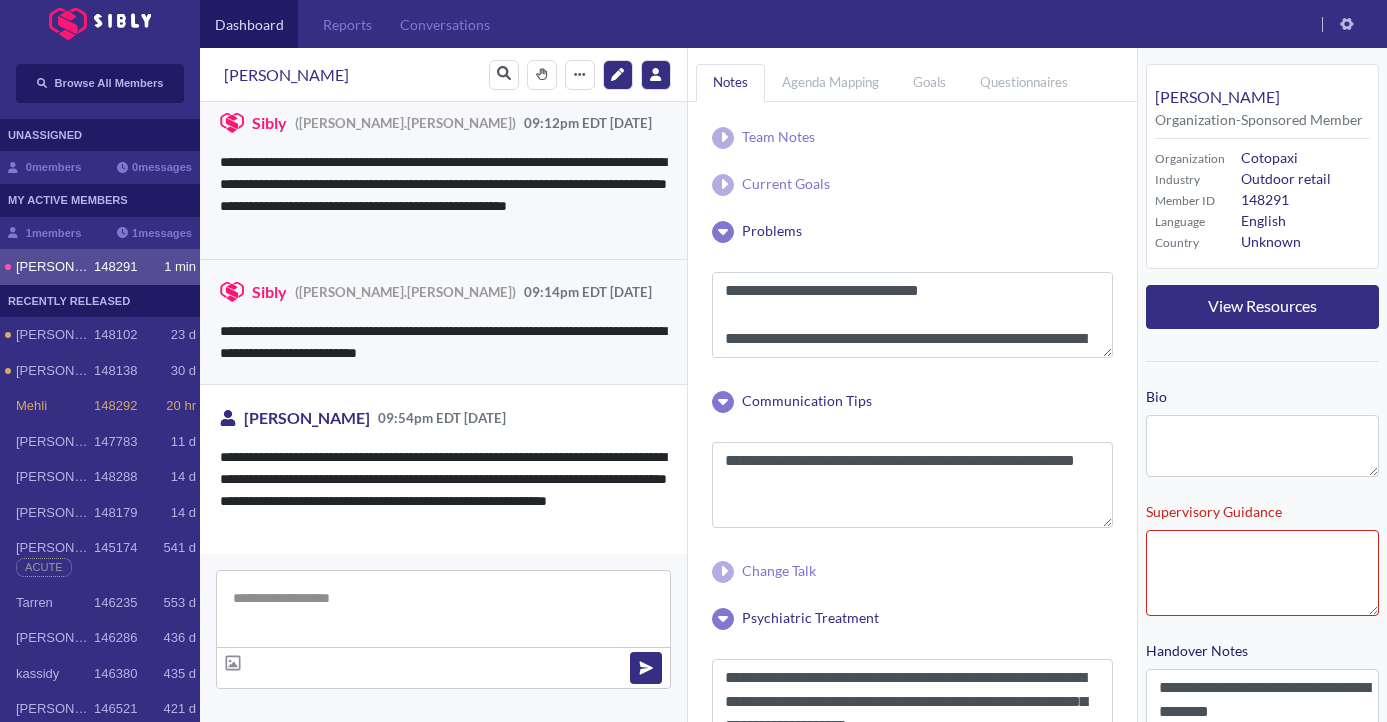 type on "*" 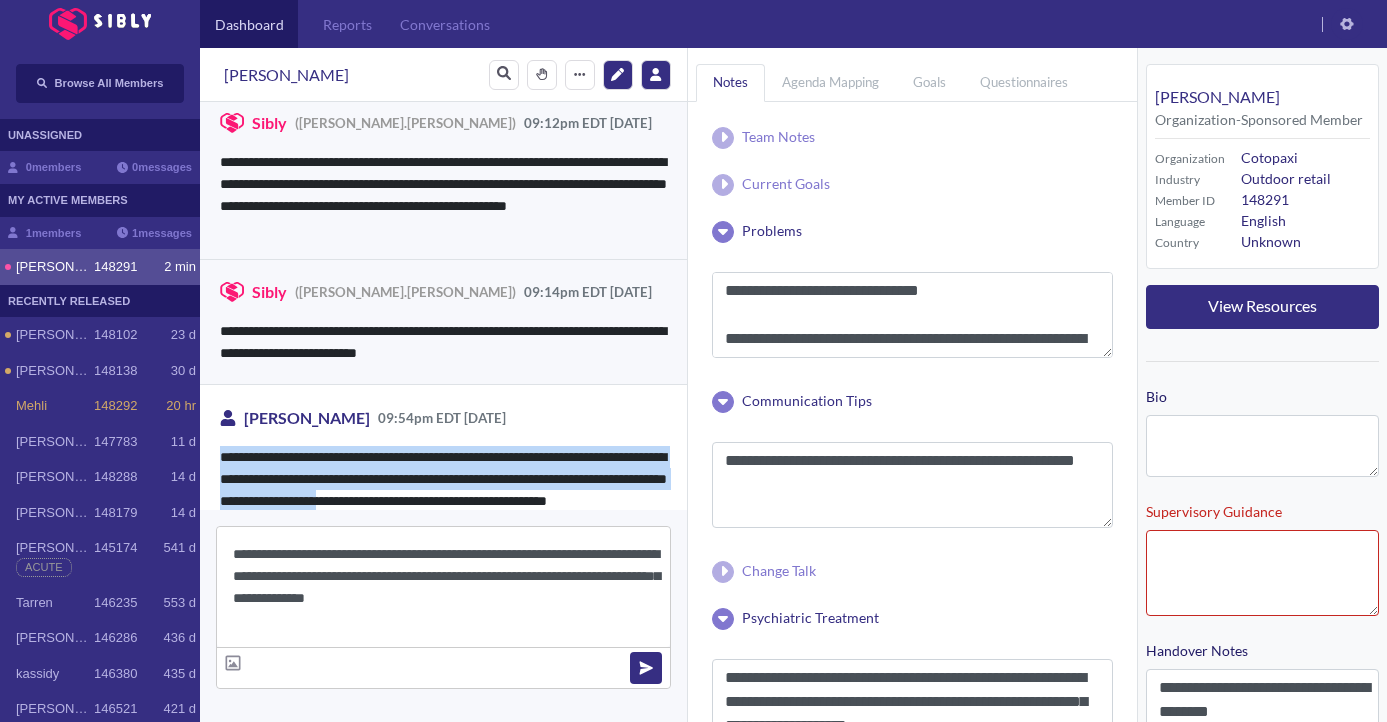 scroll, scrollTop: 4456, scrollLeft: 0, axis: vertical 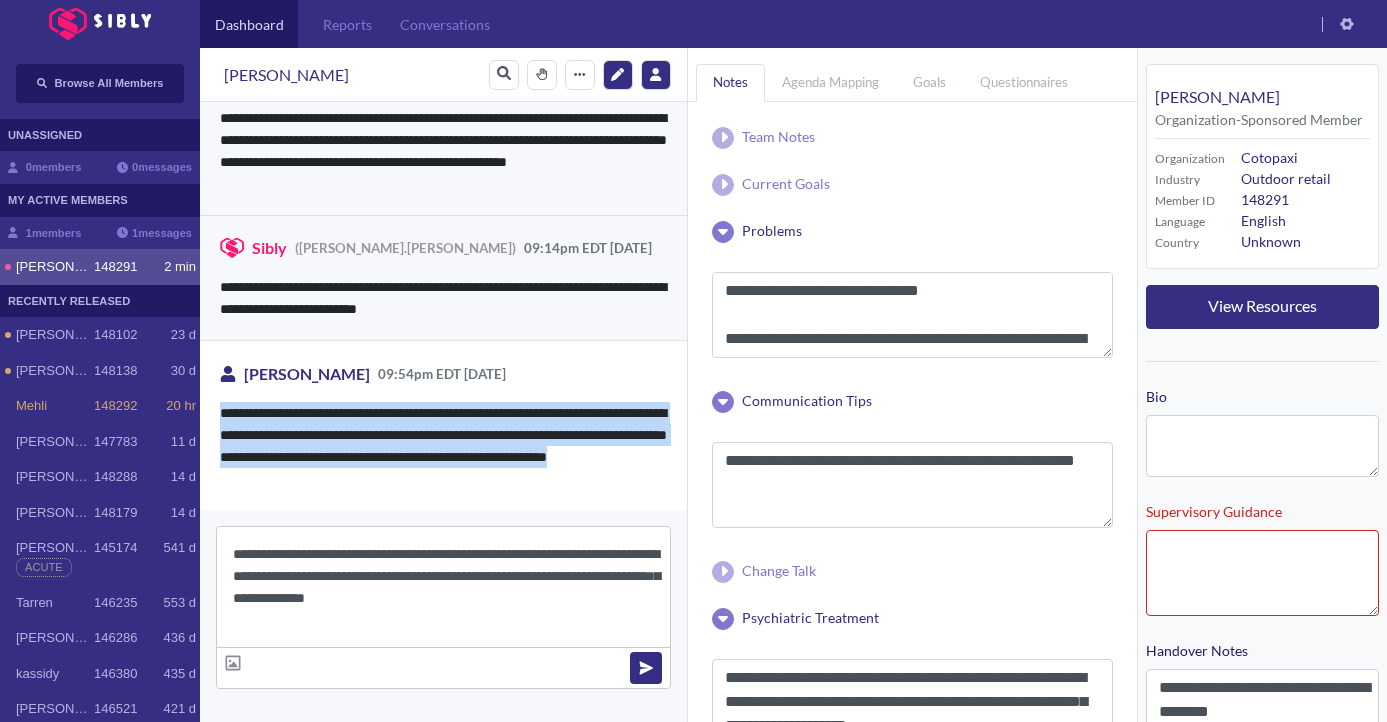 drag, startPoint x: 554, startPoint y: 412, endPoint x: 554, endPoint y: 538, distance: 126 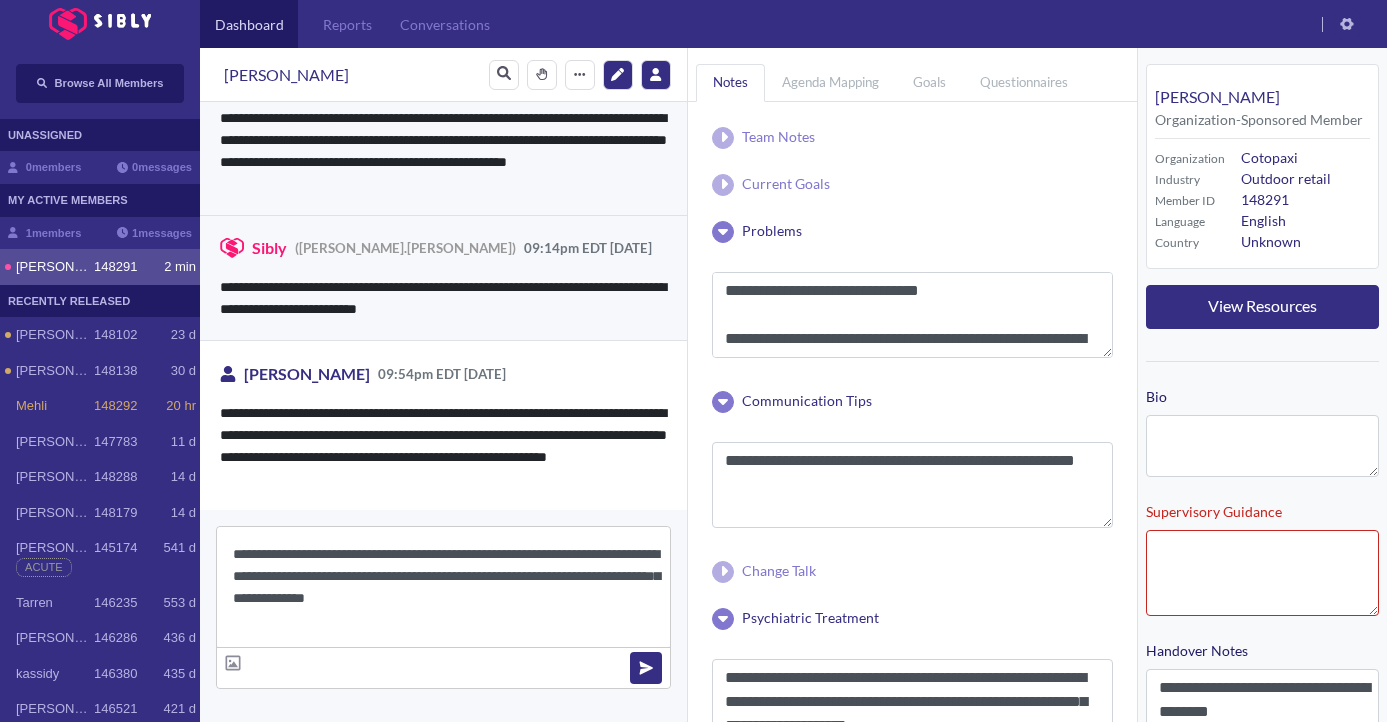 click on "**********" at bounding box center (443, 587) 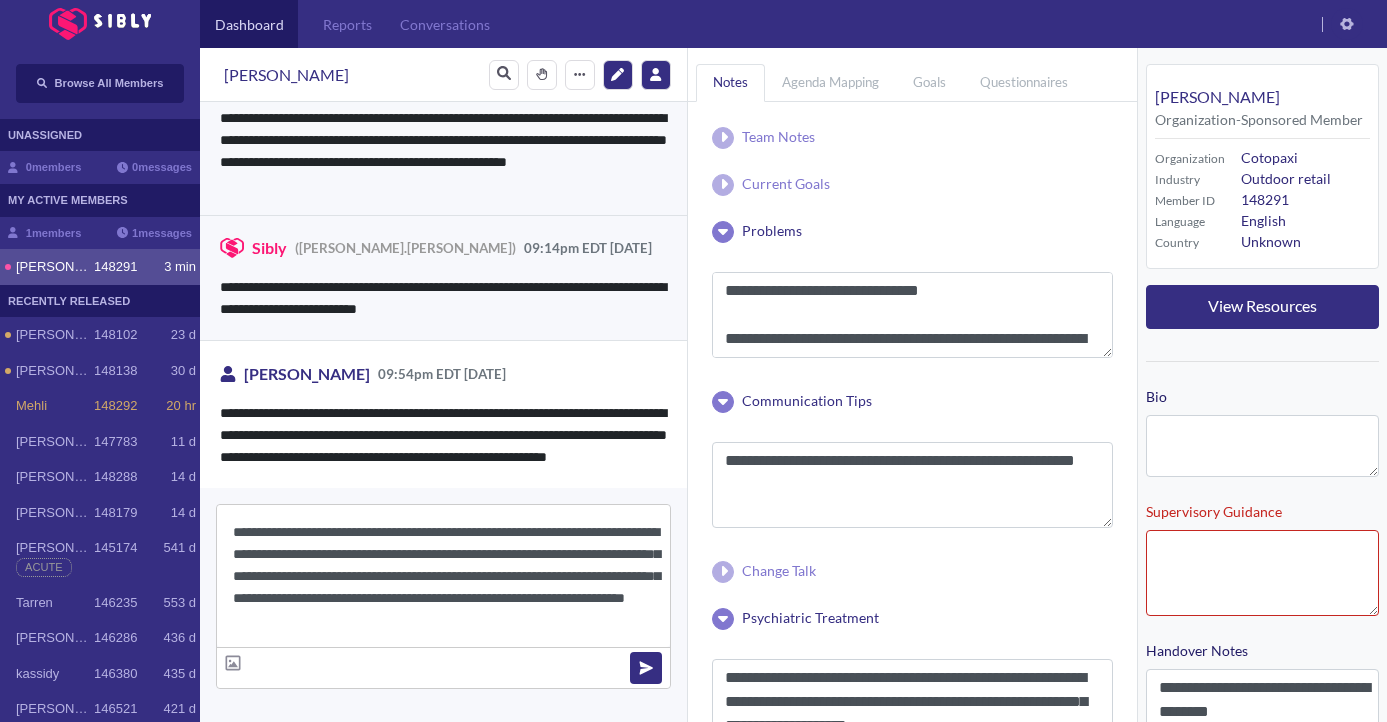 type on "**********" 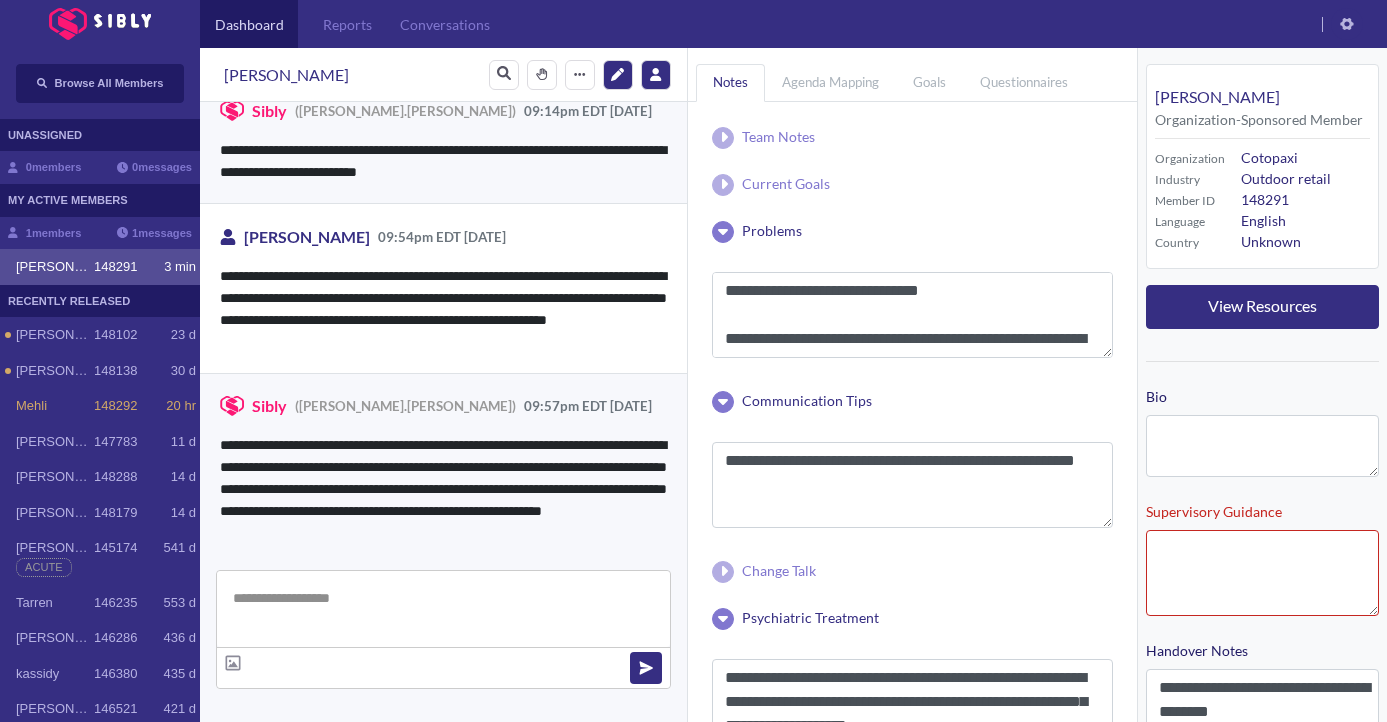scroll, scrollTop: 4603, scrollLeft: 0, axis: vertical 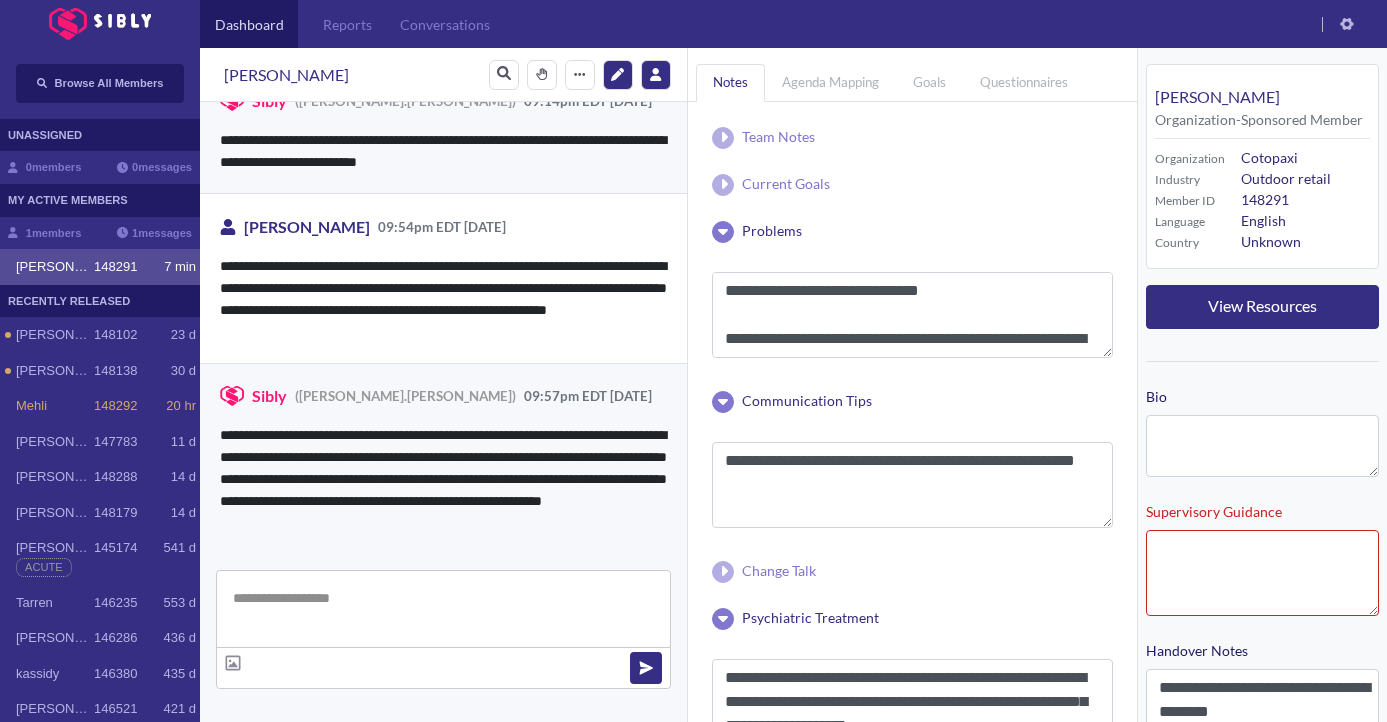 type 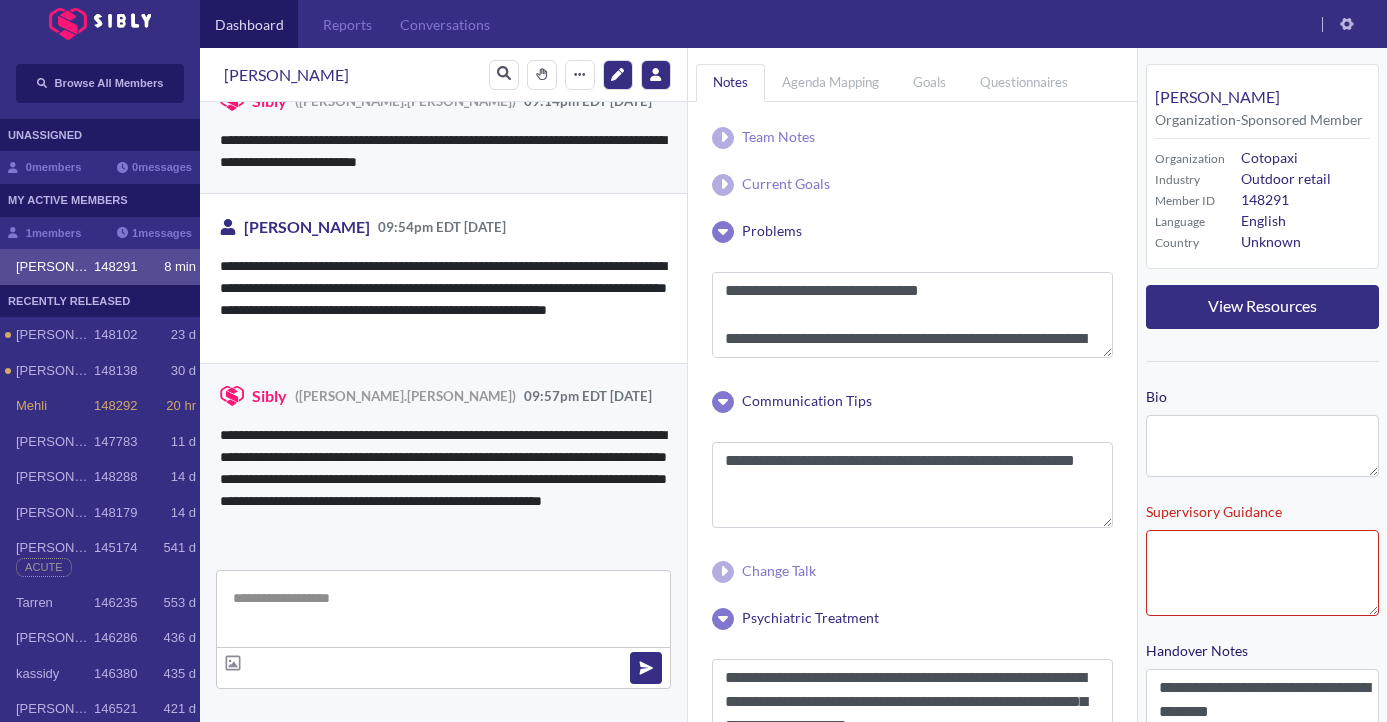 type 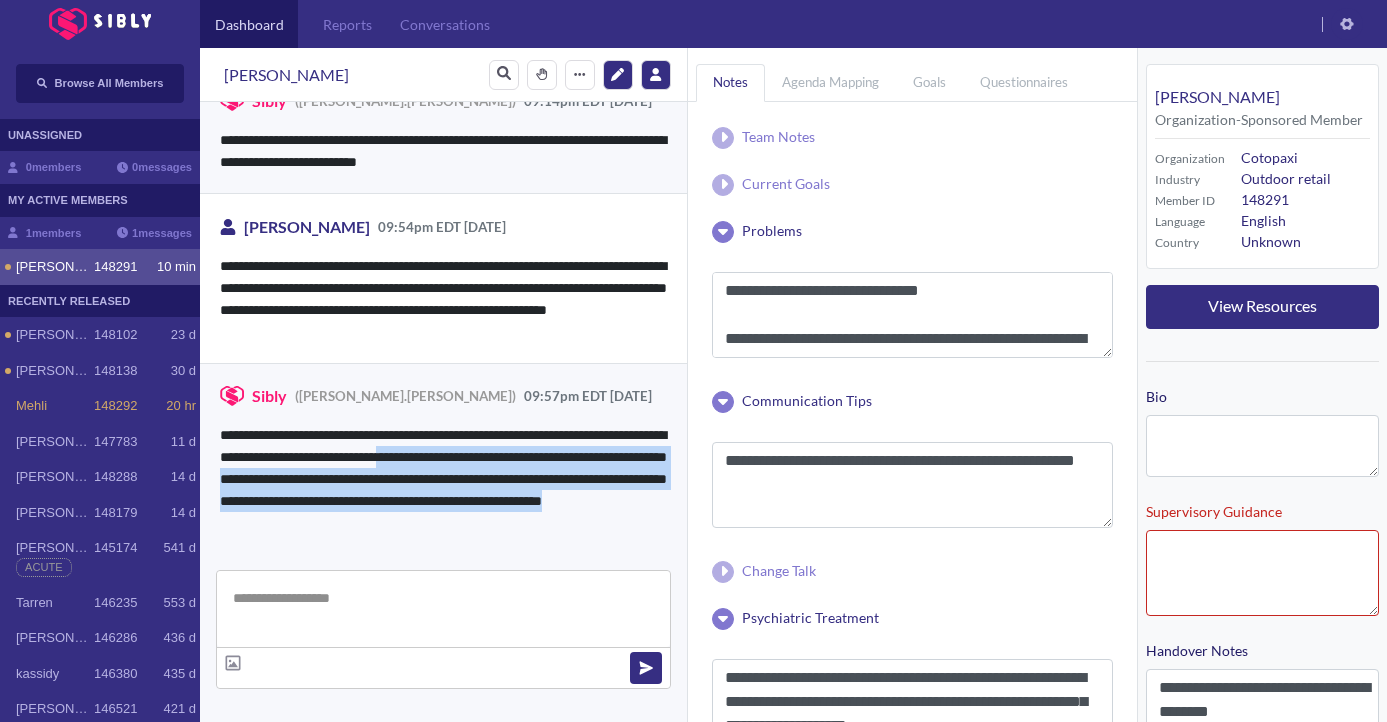 drag, startPoint x: 504, startPoint y: 446, endPoint x: 520, endPoint y: 511, distance: 66.94027 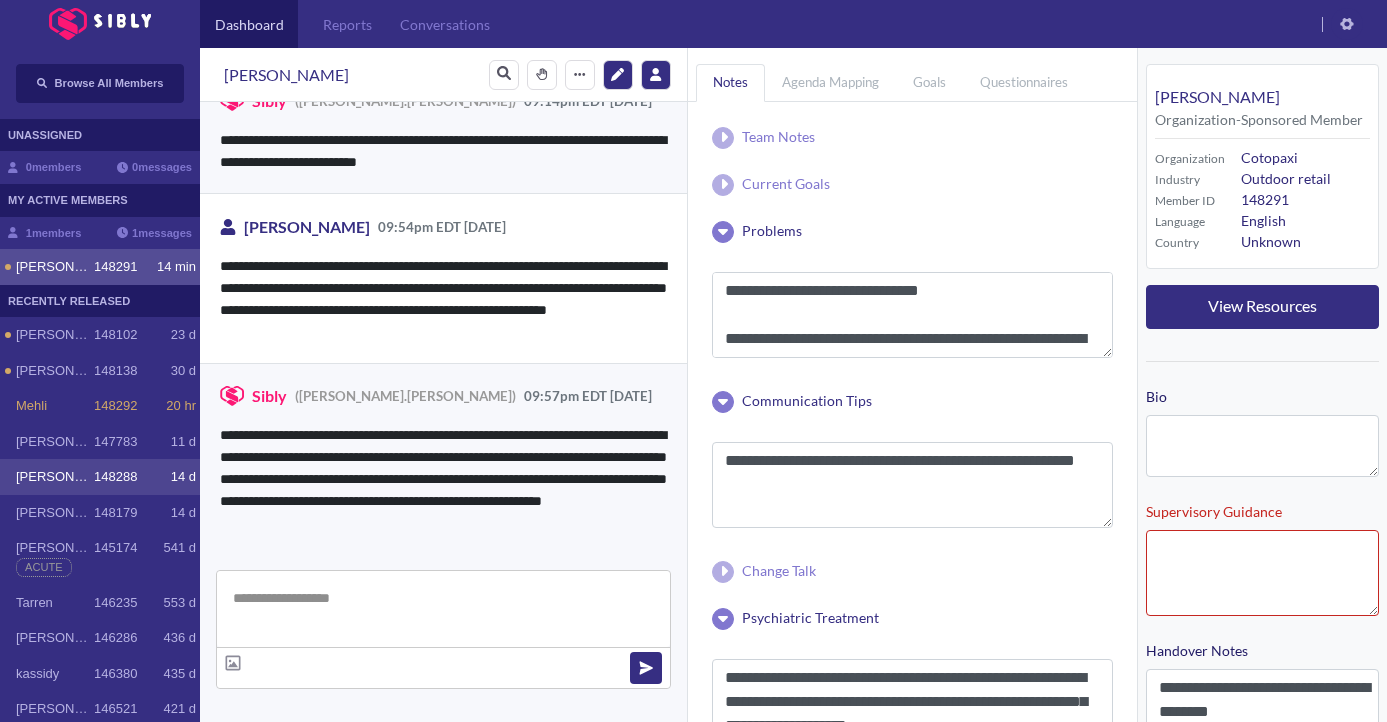 click on "[PERSON_NAME] 148288 14 d" at bounding box center (100, 477) 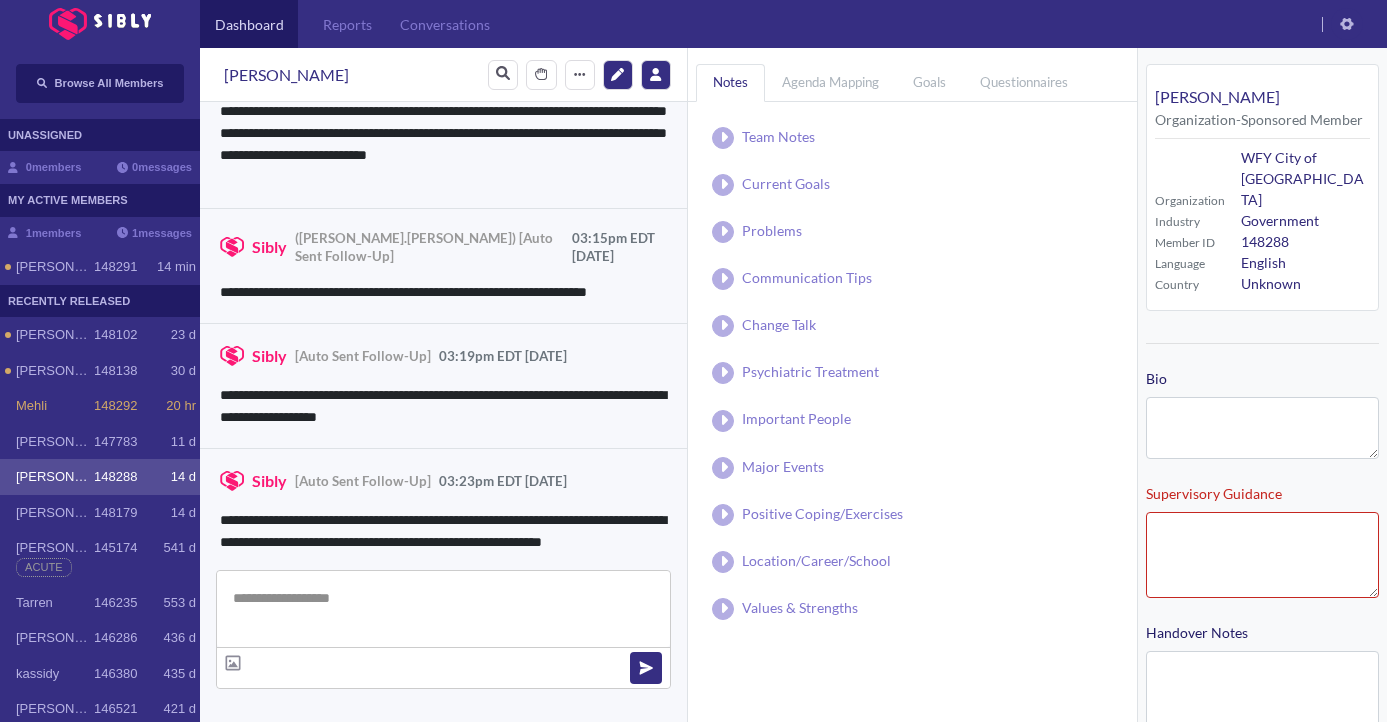 scroll, scrollTop: 627, scrollLeft: 0, axis: vertical 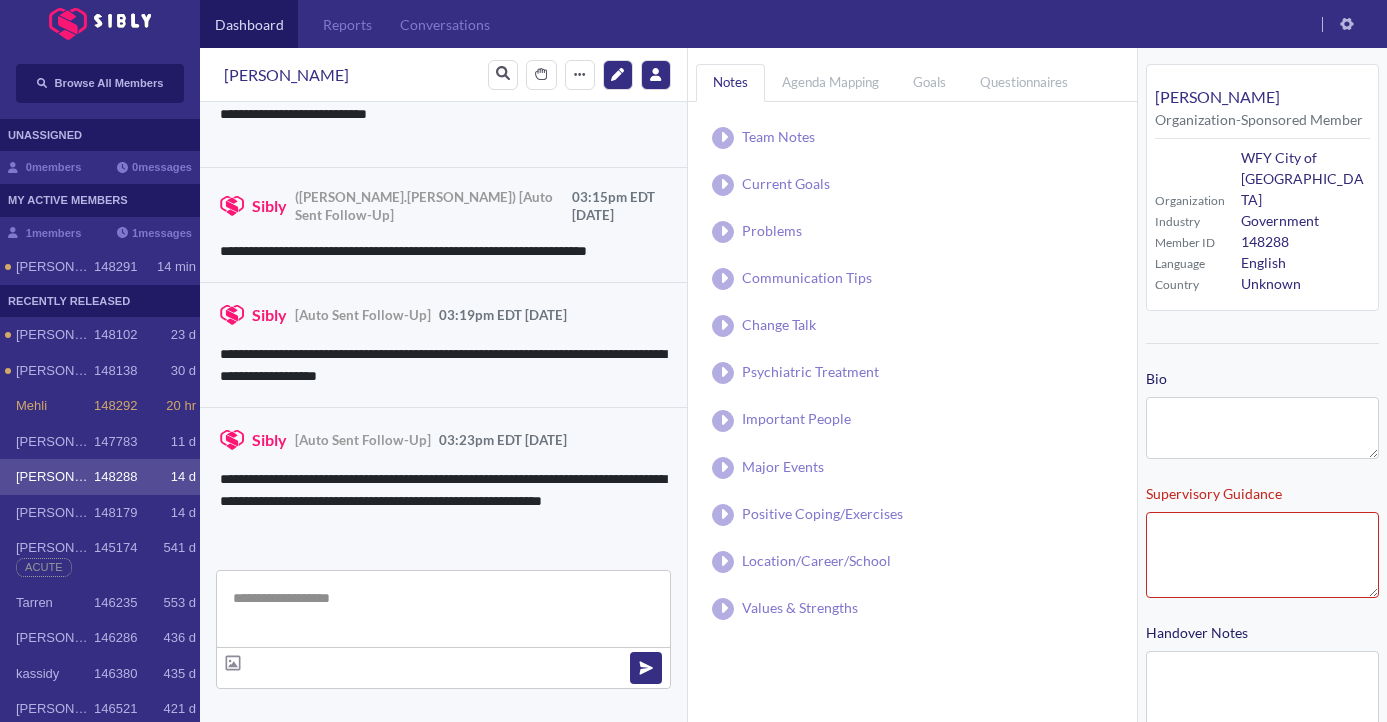 type on "**********" 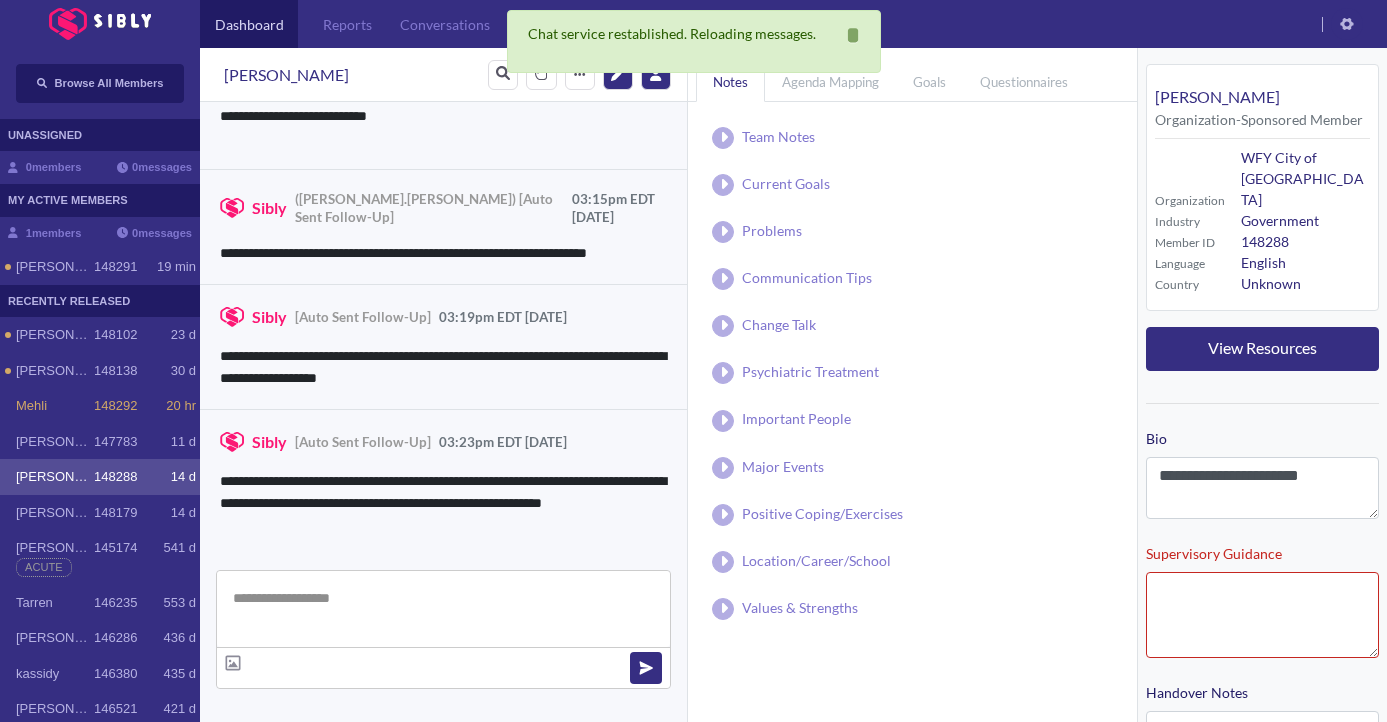 scroll, scrollTop: 627, scrollLeft: 0, axis: vertical 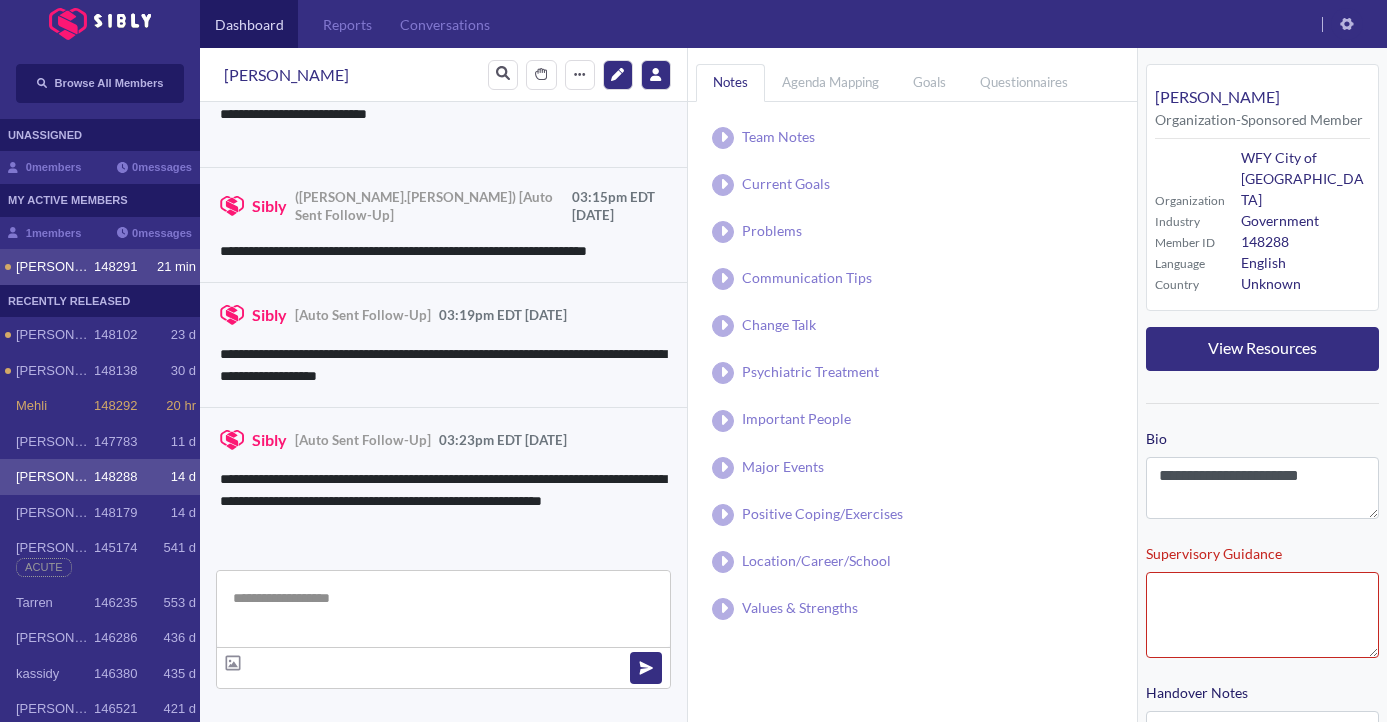 click on "21 min" 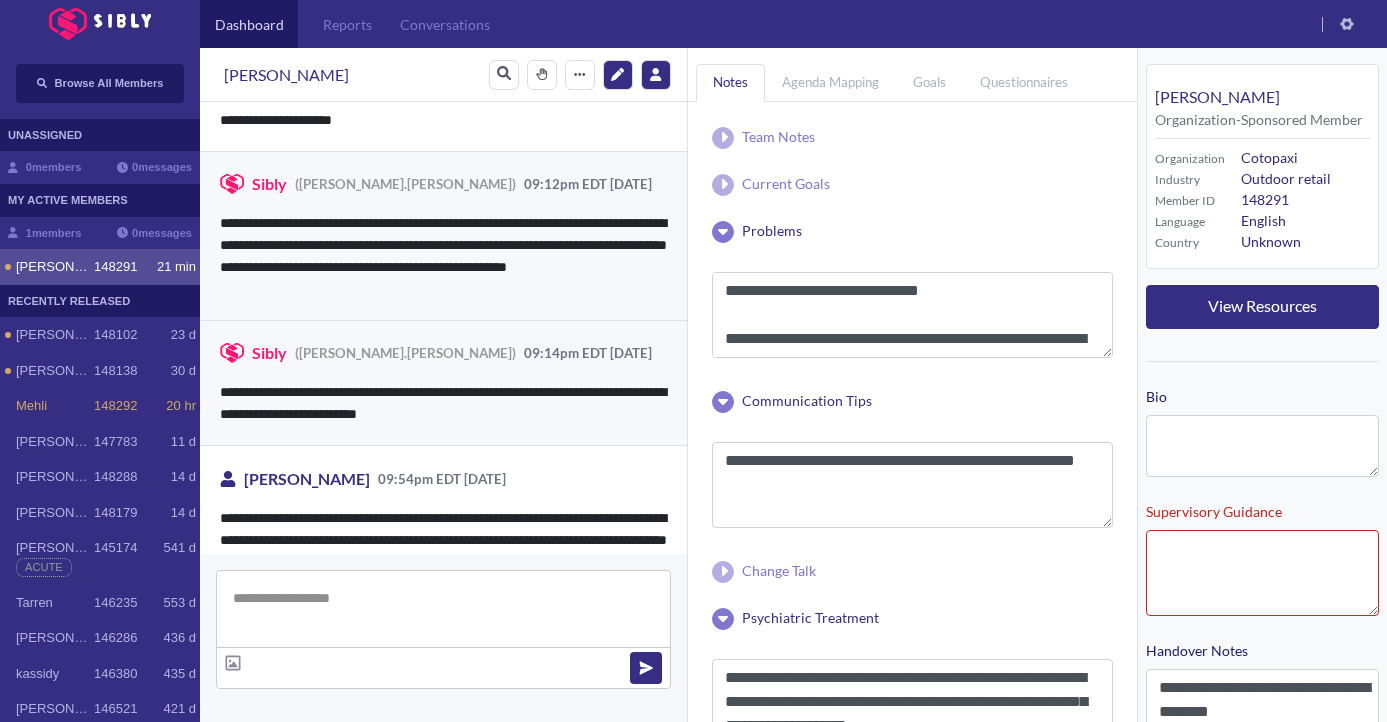 scroll, scrollTop: 4500, scrollLeft: 0, axis: vertical 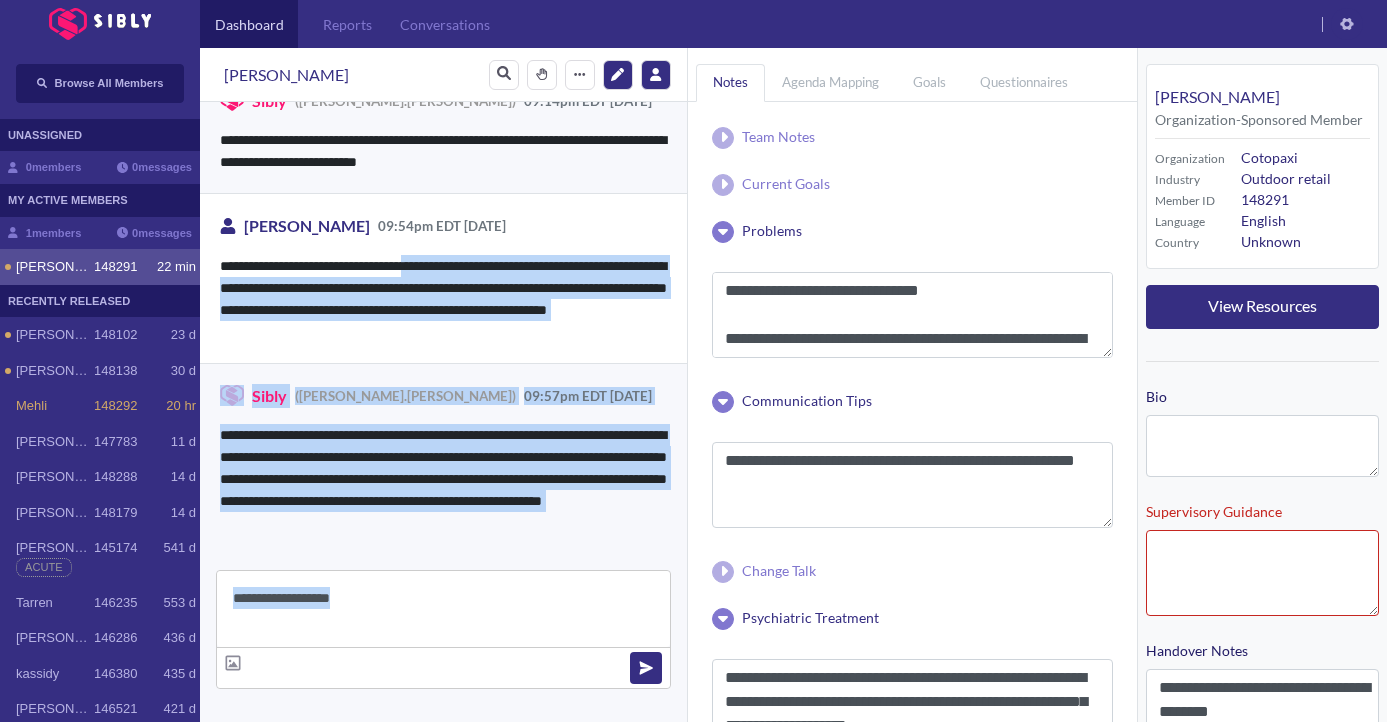 drag, startPoint x: 419, startPoint y: 260, endPoint x: 341, endPoint y: 648, distance: 395.76254 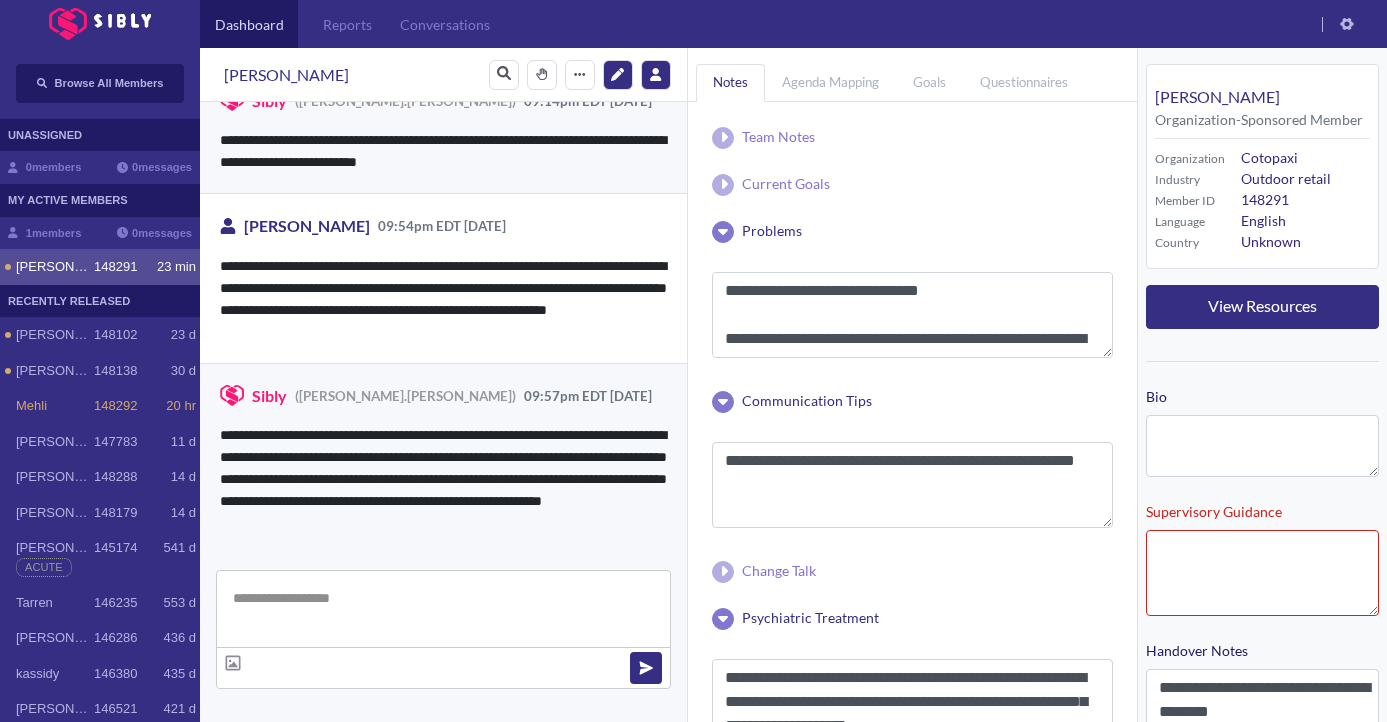 click at bounding box center (443, 609) 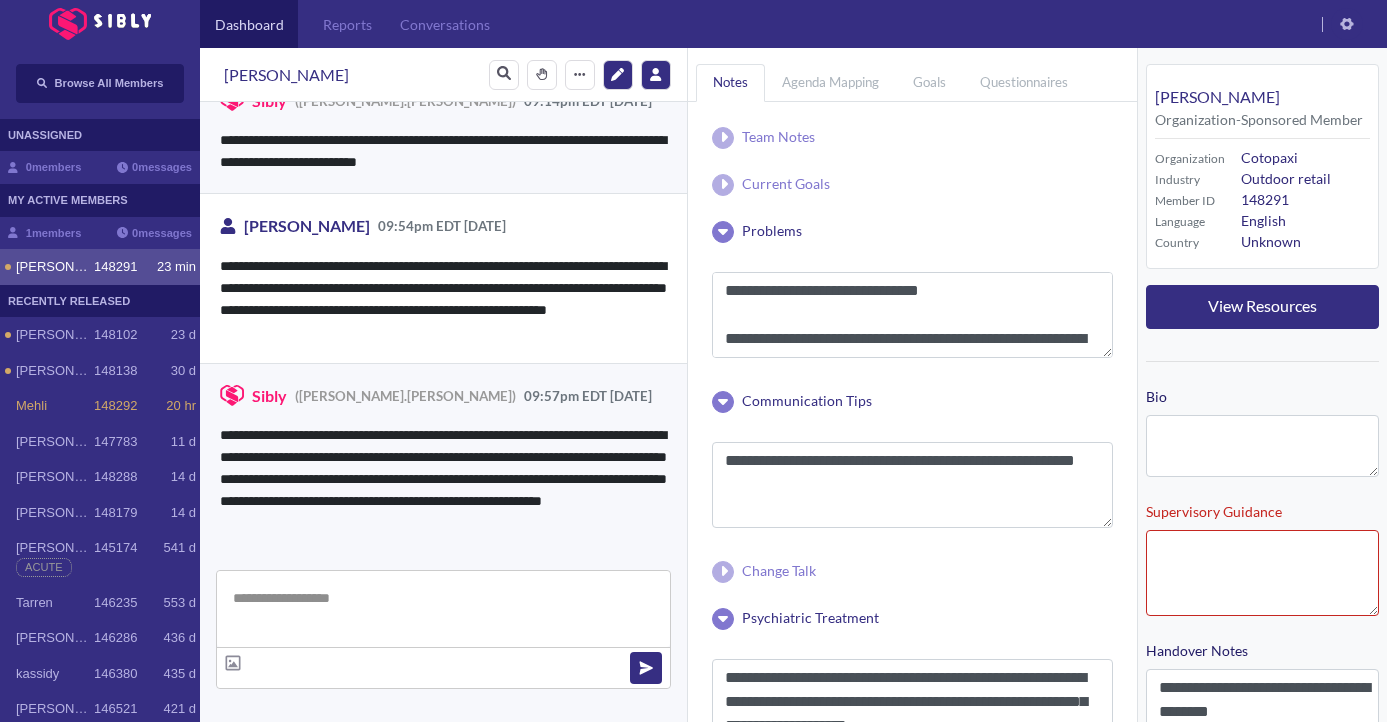 type on "*" 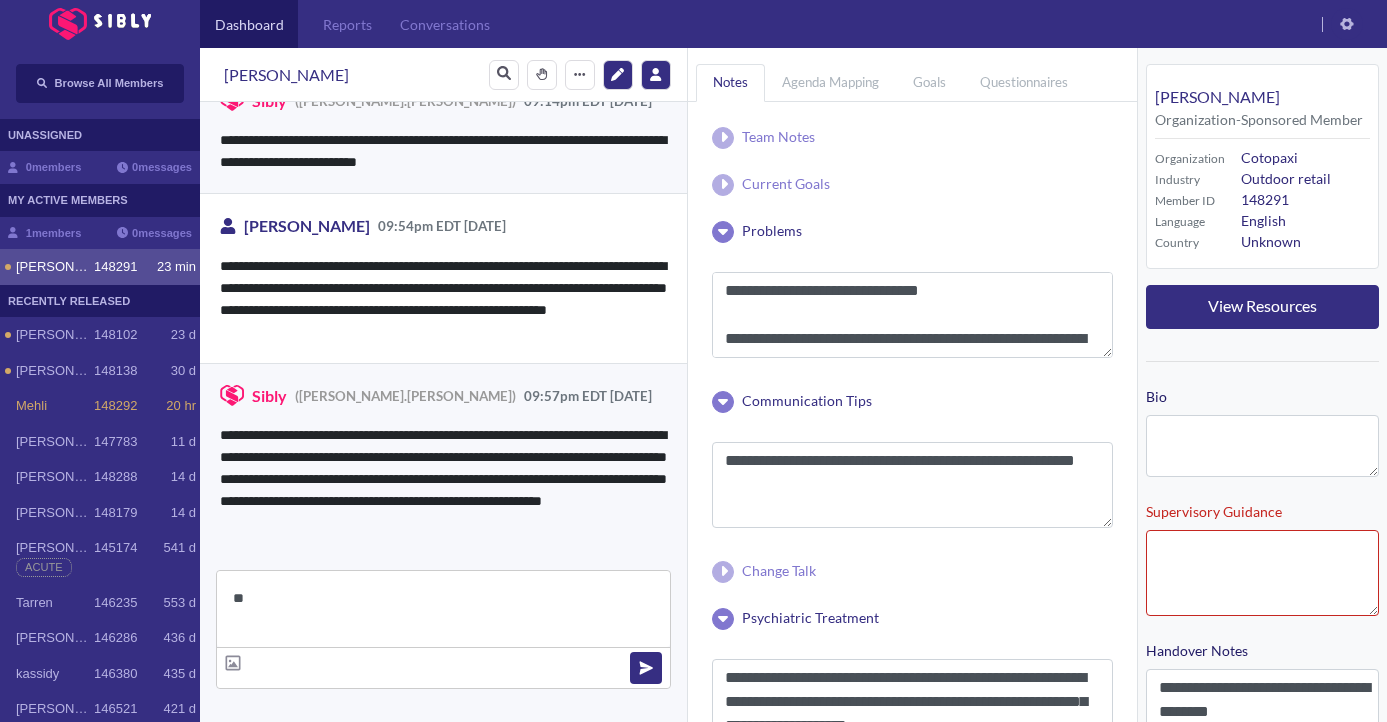 type on "*" 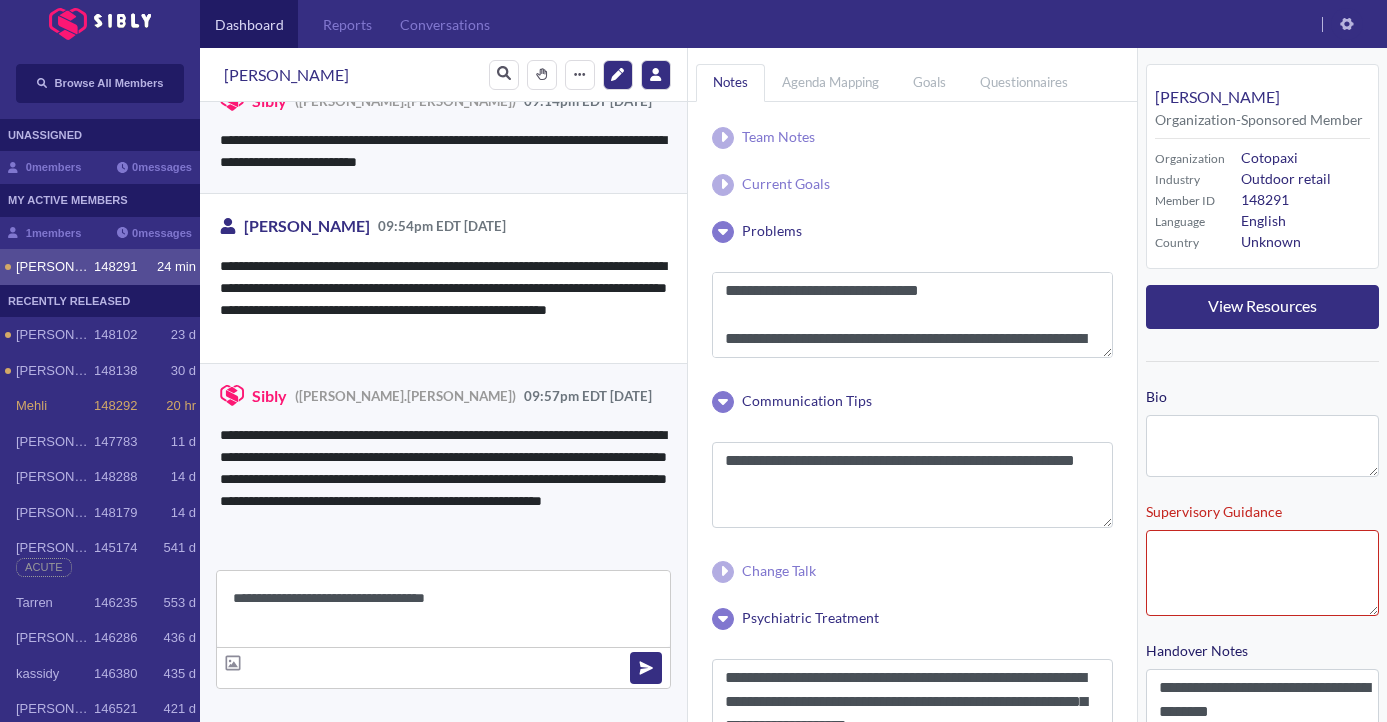 type on "**********" 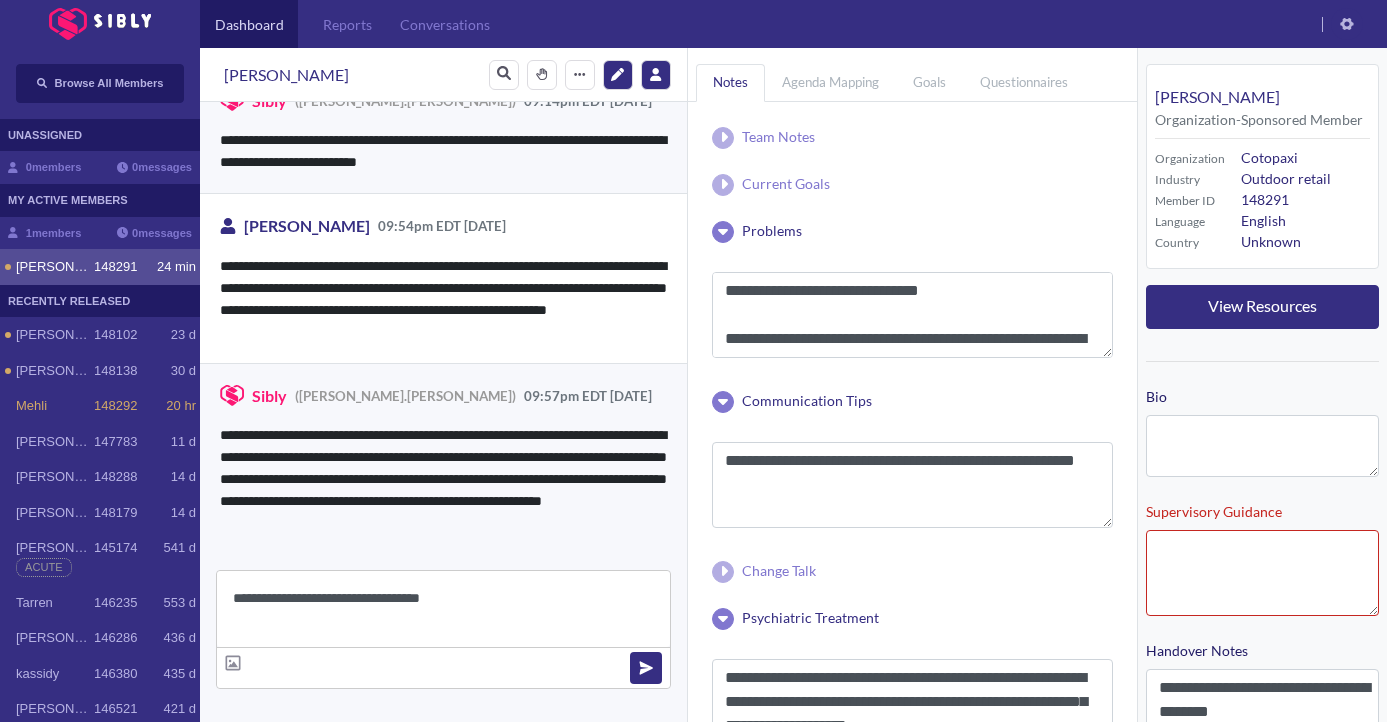 click on "**********" at bounding box center (443, 609) 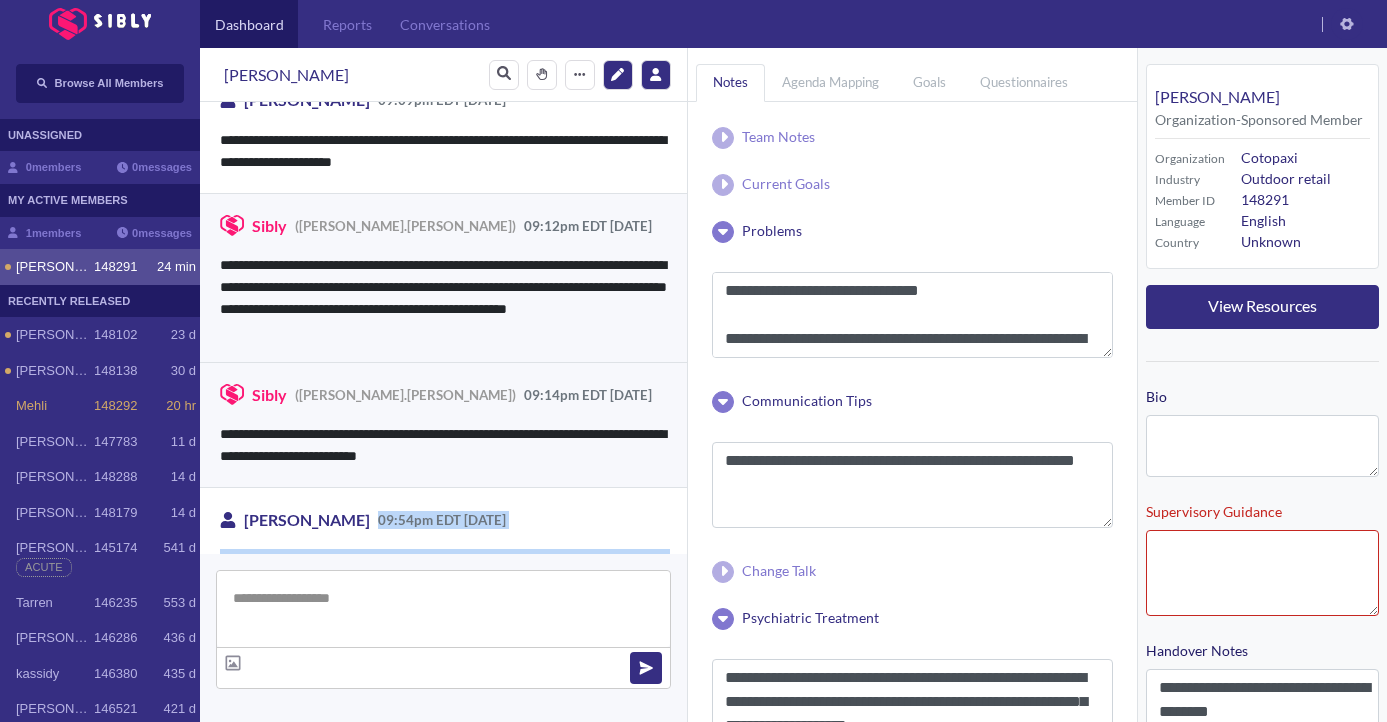 scroll, scrollTop: 7675, scrollLeft: 0, axis: vertical 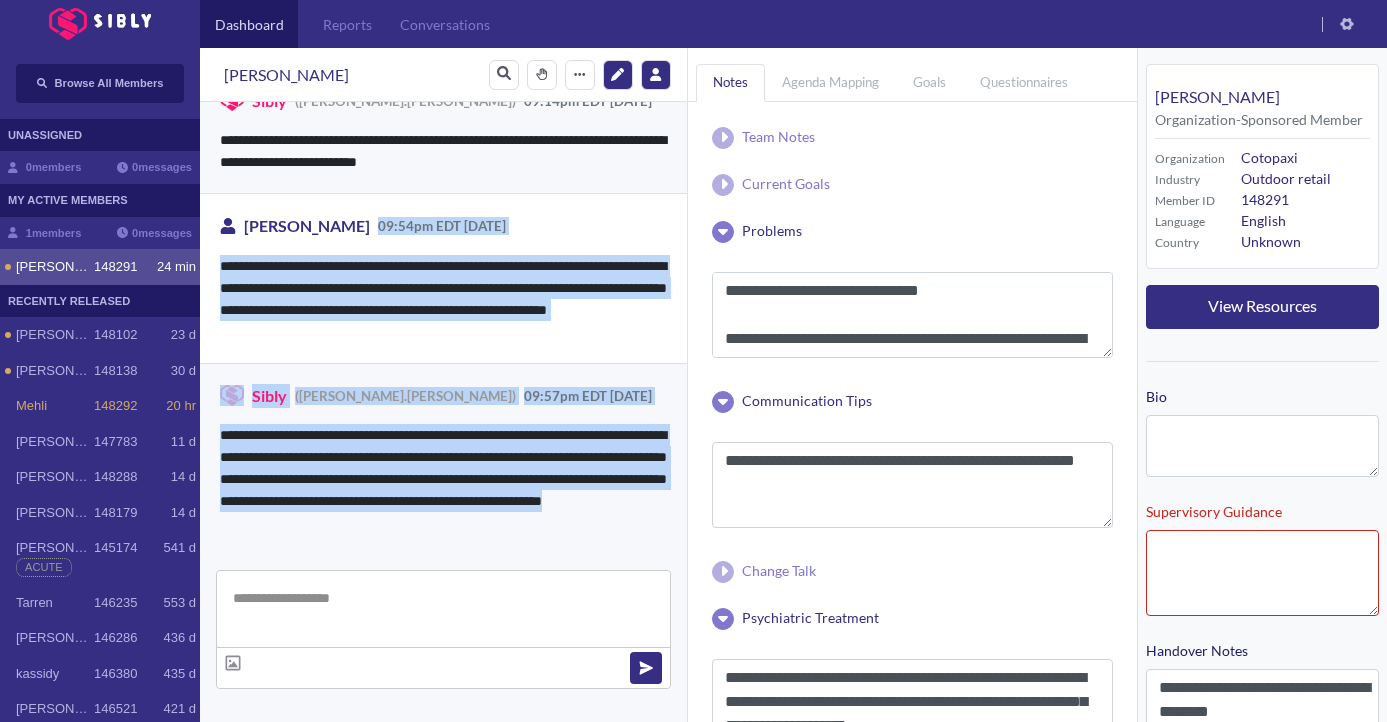 drag, startPoint x: 373, startPoint y: 208, endPoint x: 388, endPoint y: 599, distance: 391.28763 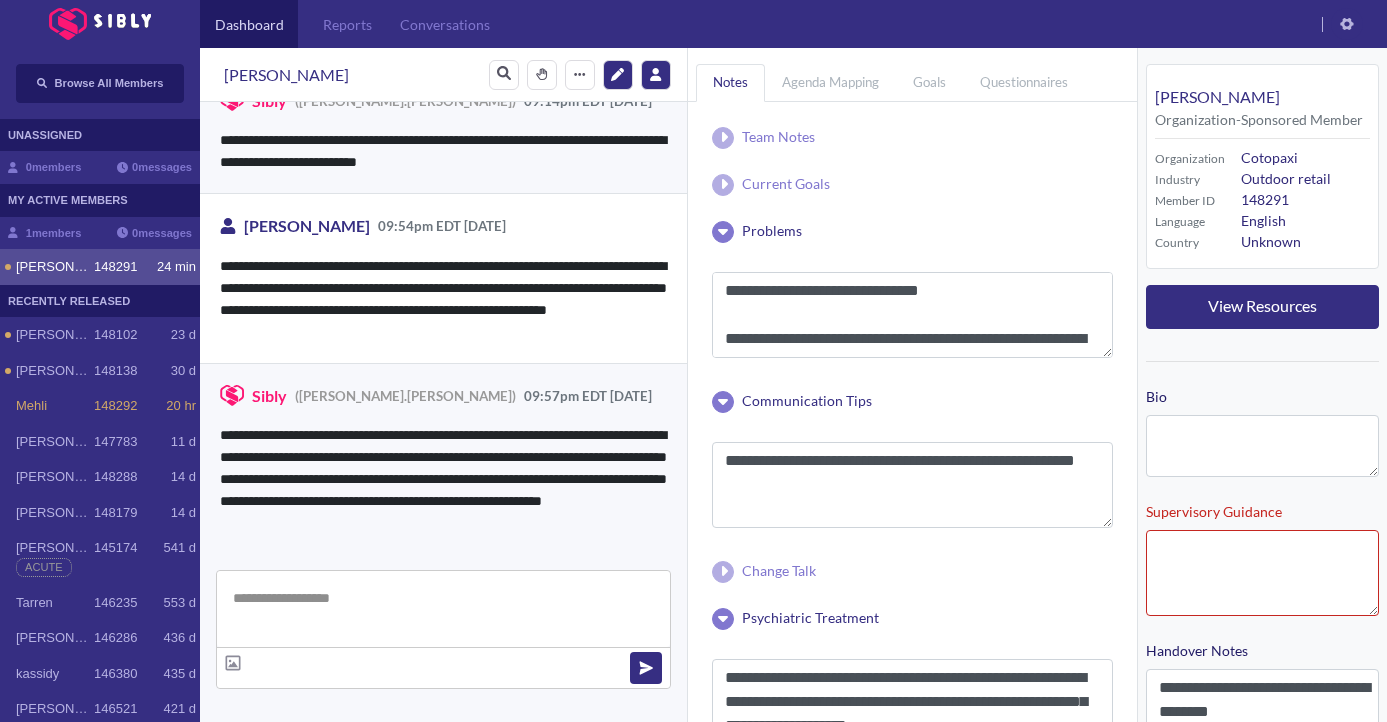 click at bounding box center [443, 609] 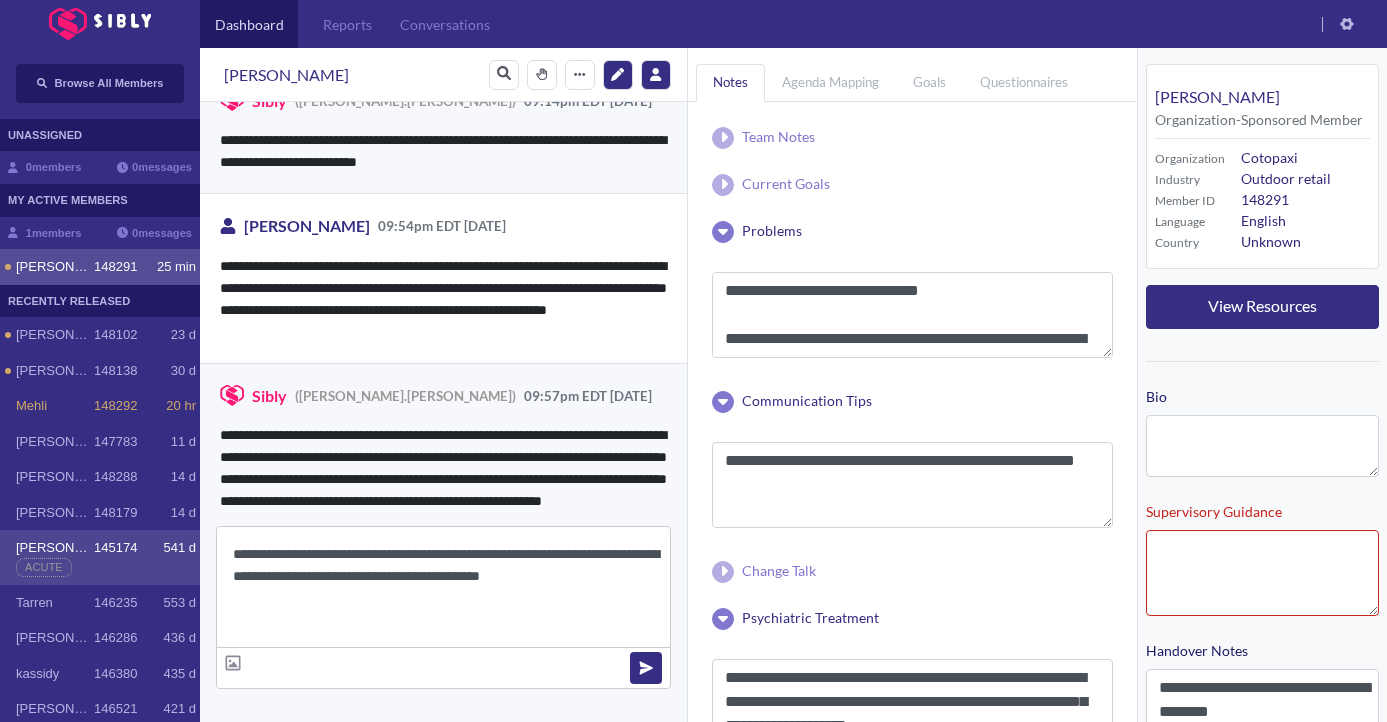 drag, startPoint x: 451, startPoint y: 558, endPoint x: 188, endPoint y: 548, distance: 263.19003 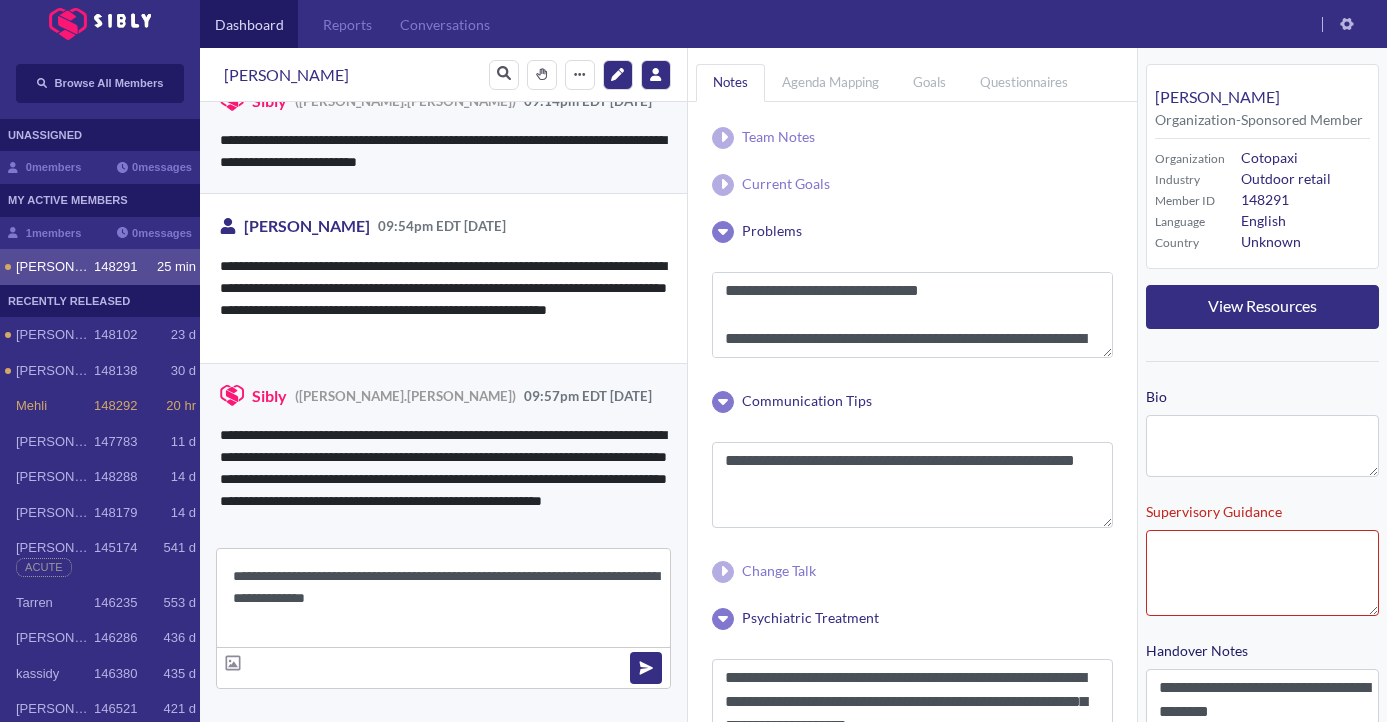 click on "**********" at bounding box center (443, 598) 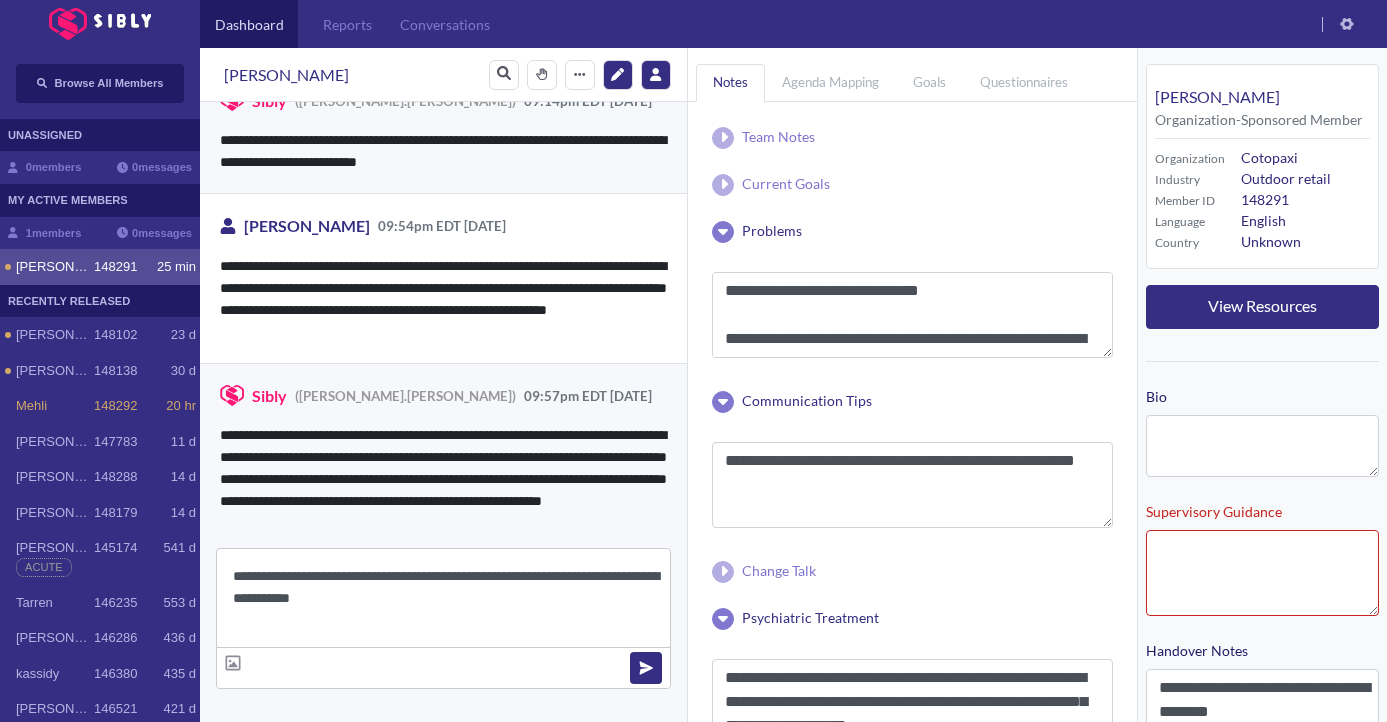 type on "**********" 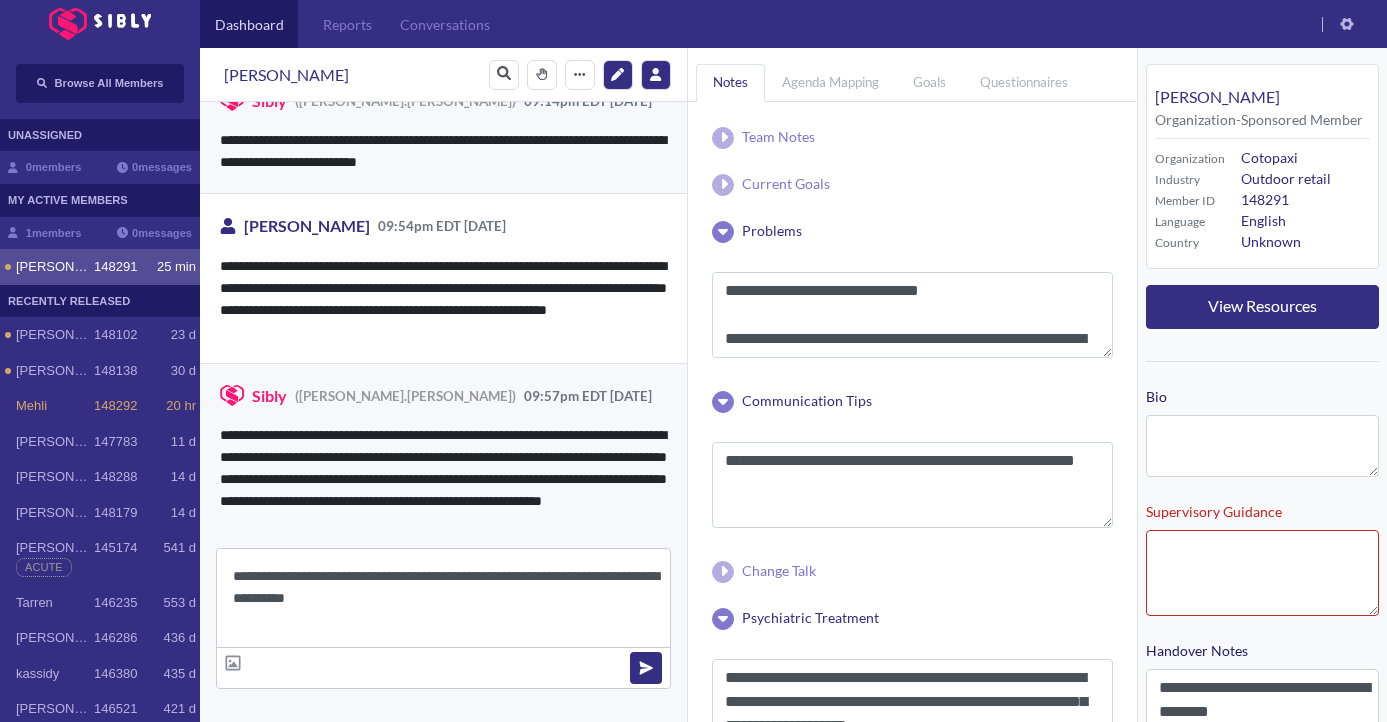 click on "**********" at bounding box center (443, 598) 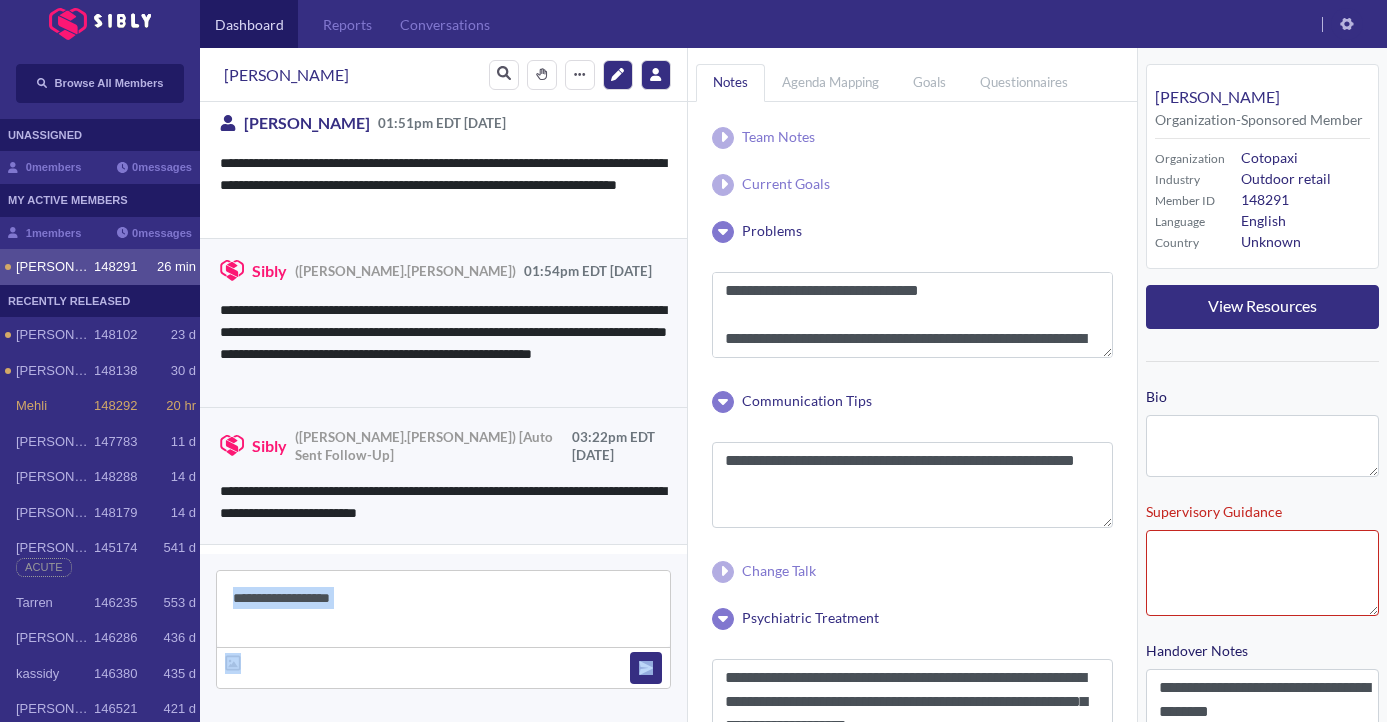 scroll, scrollTop: 7675, scrollLeft: 0, axis: vertical 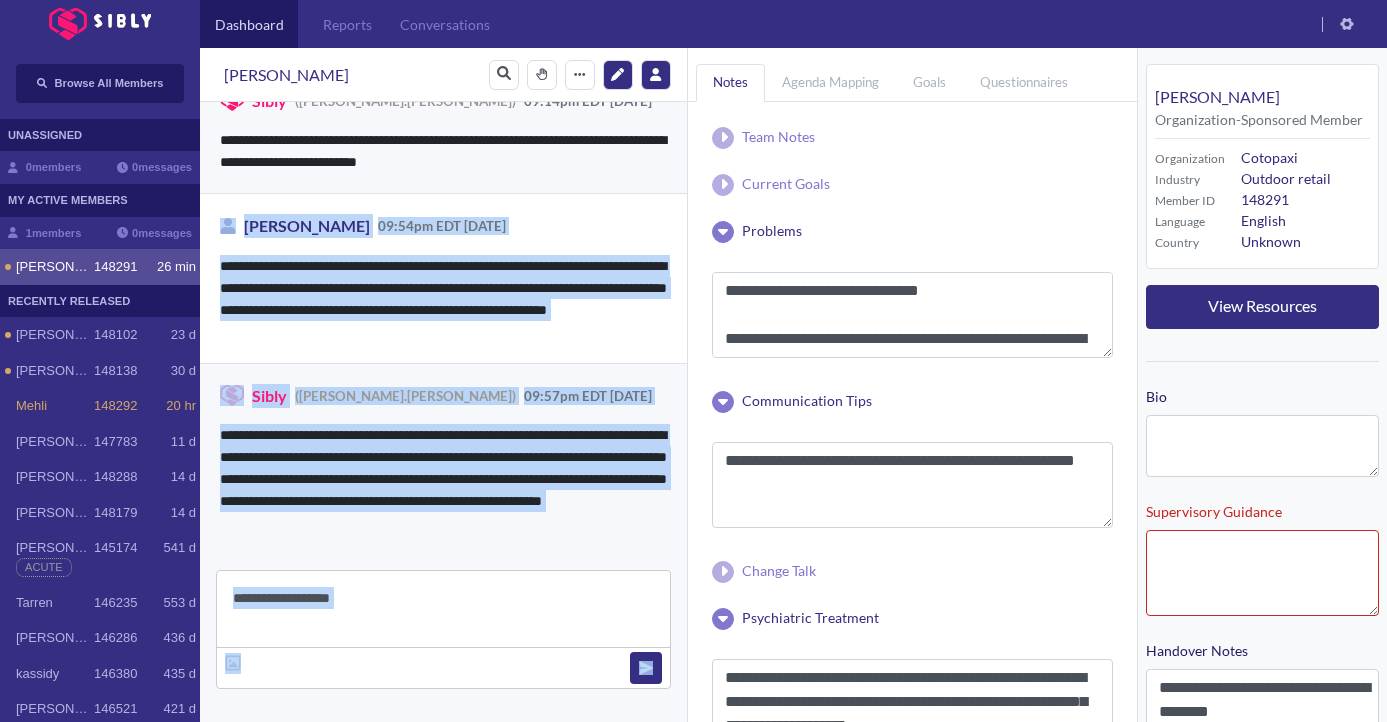 drag, startPoint x: 461, startPoint y: 184, endPoint x: 350, endPoint y: 706, distance: 533.67126 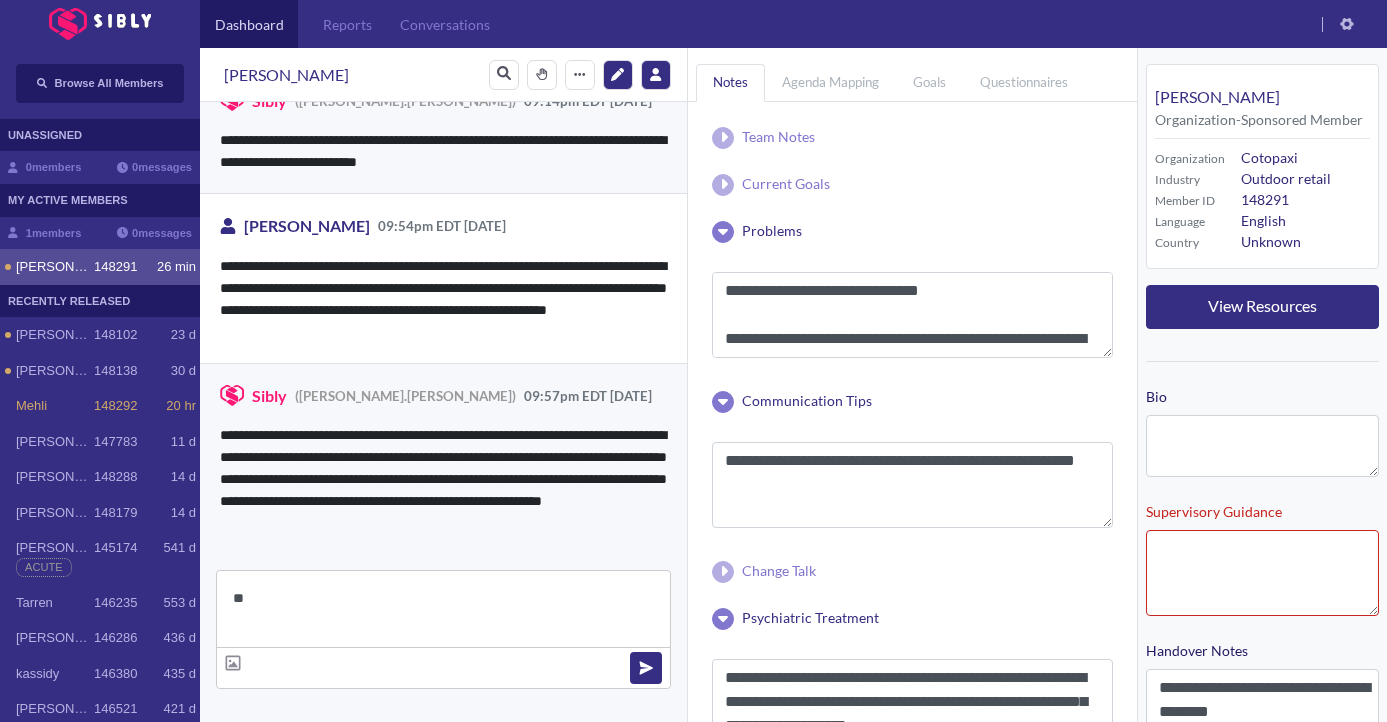 type on "*" 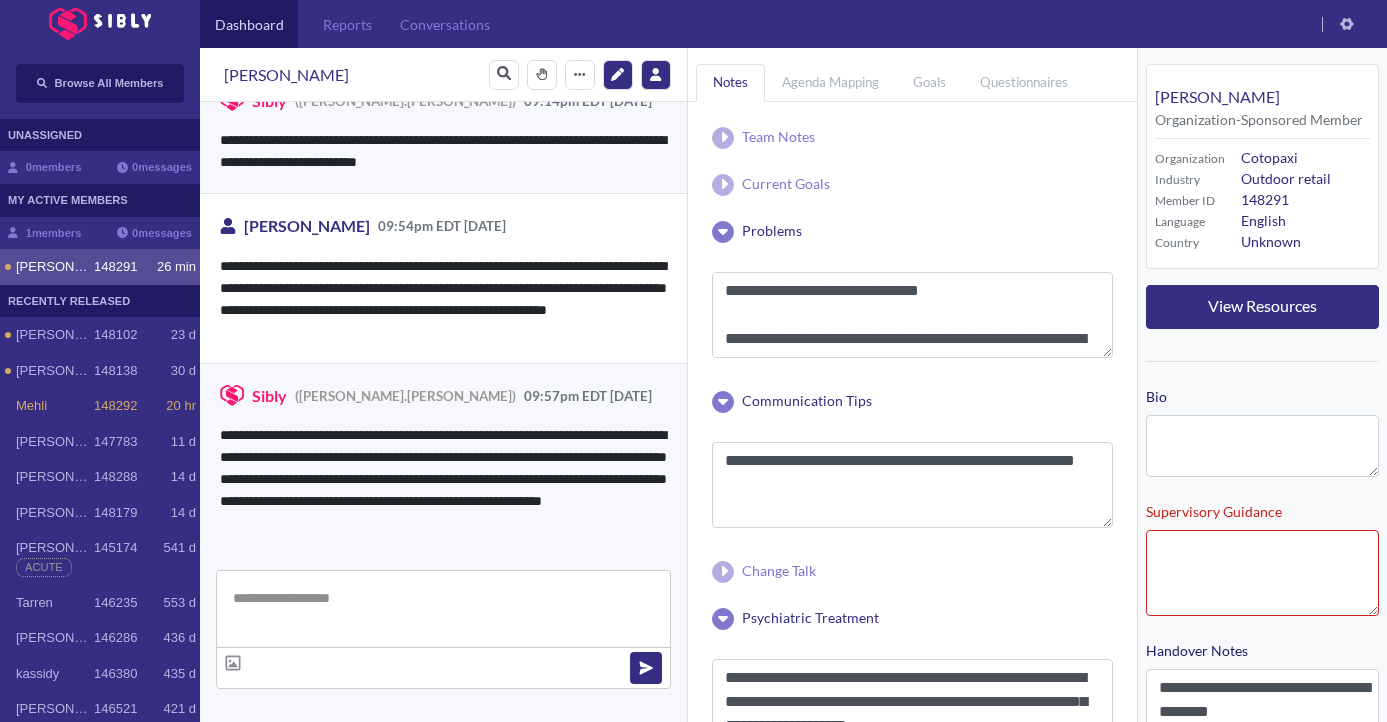 type on "*" 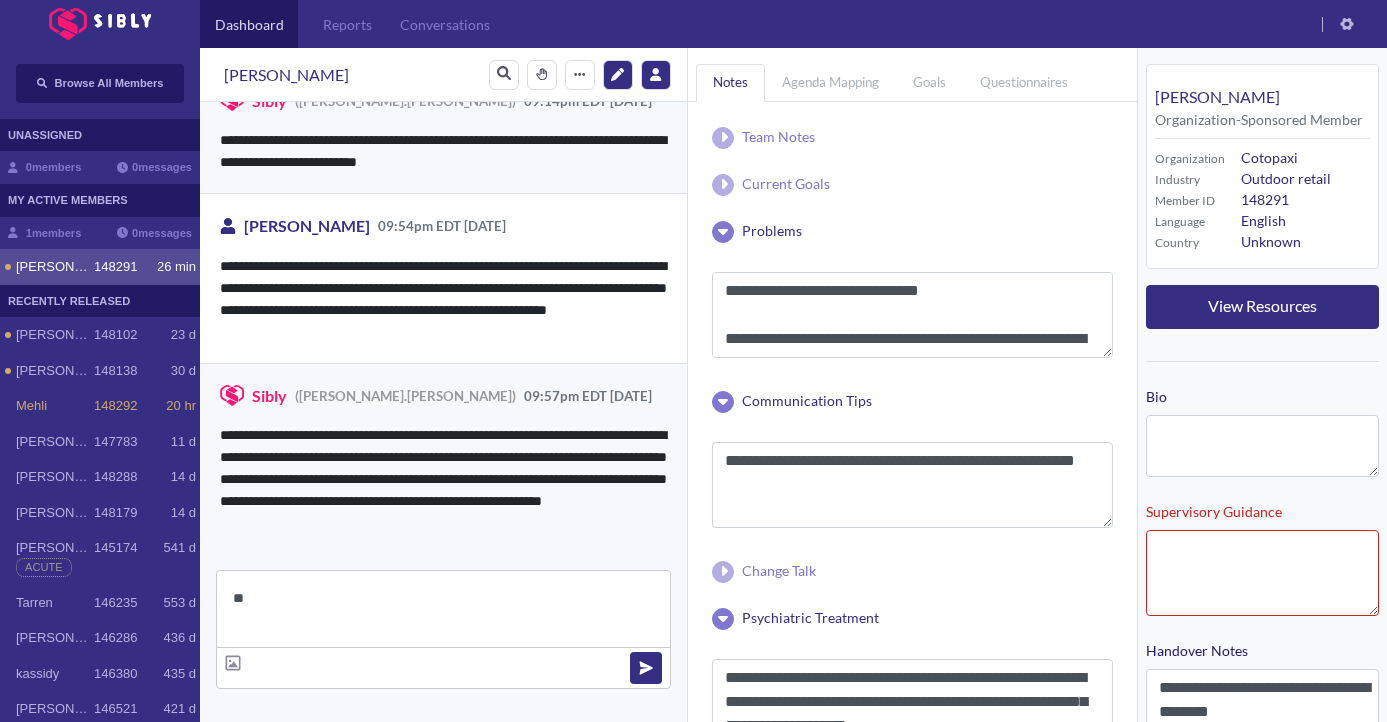 type on "*" 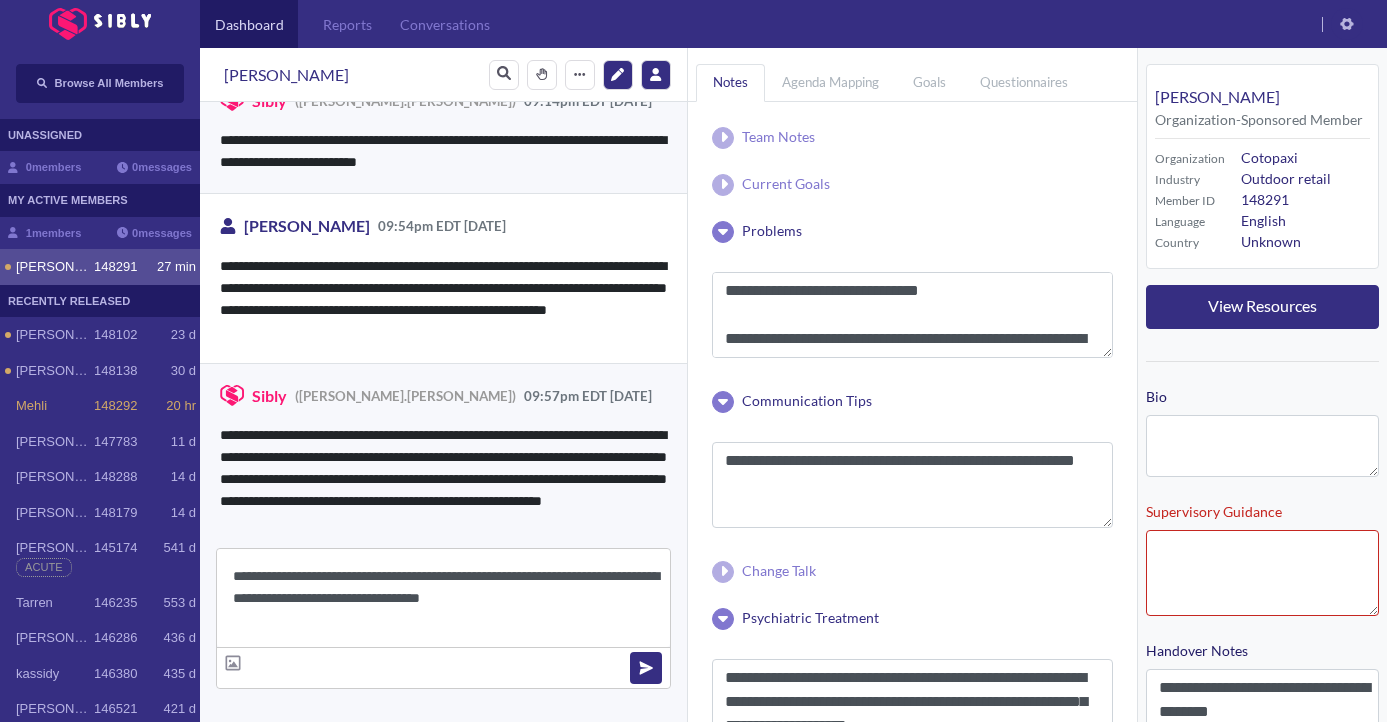click on "**********" at bounding box center (443, 598) 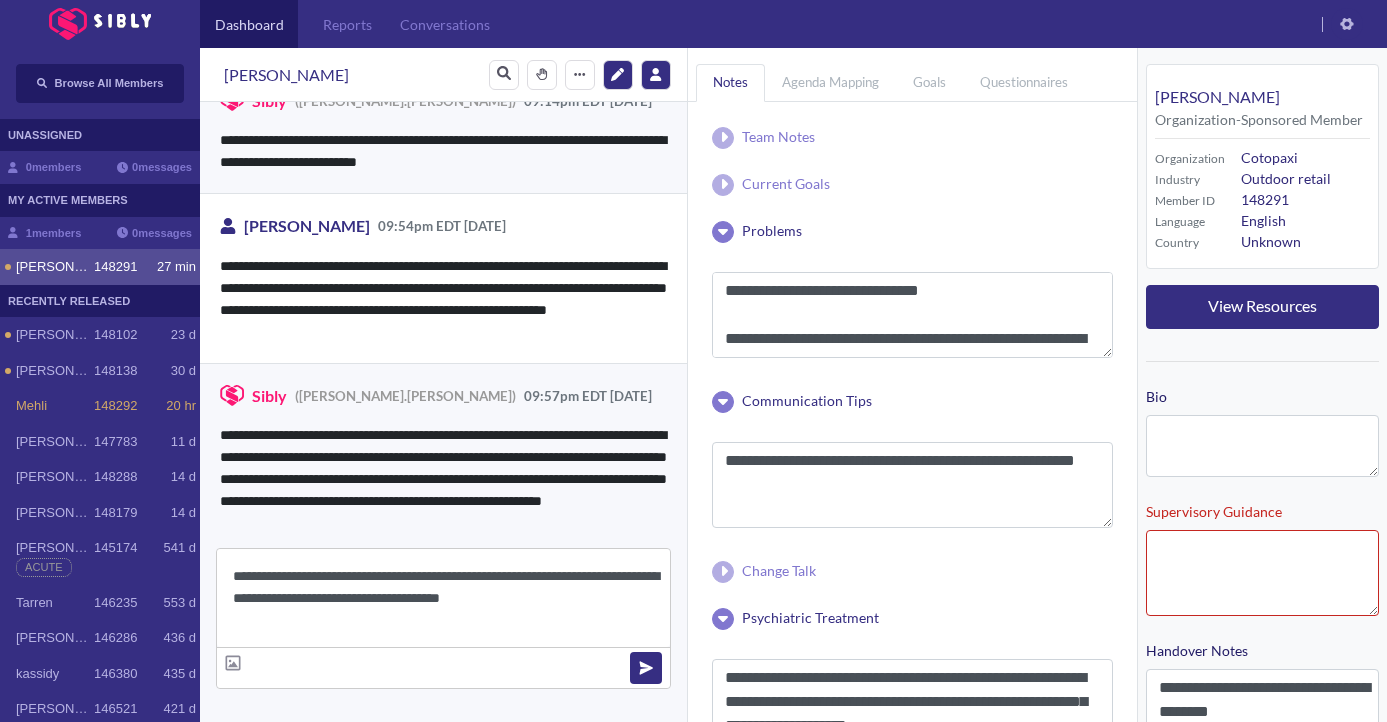 click on "**********" at bounding box center (443, 598) 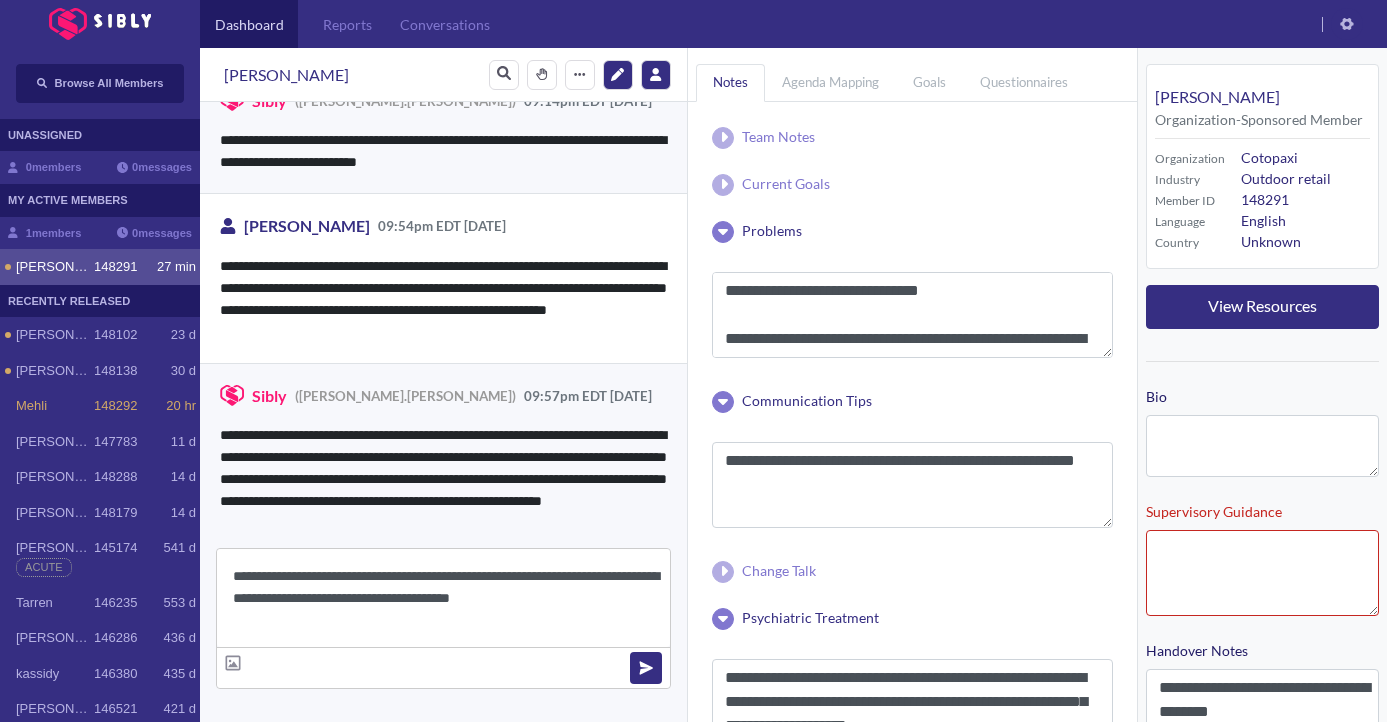 type on "**********" 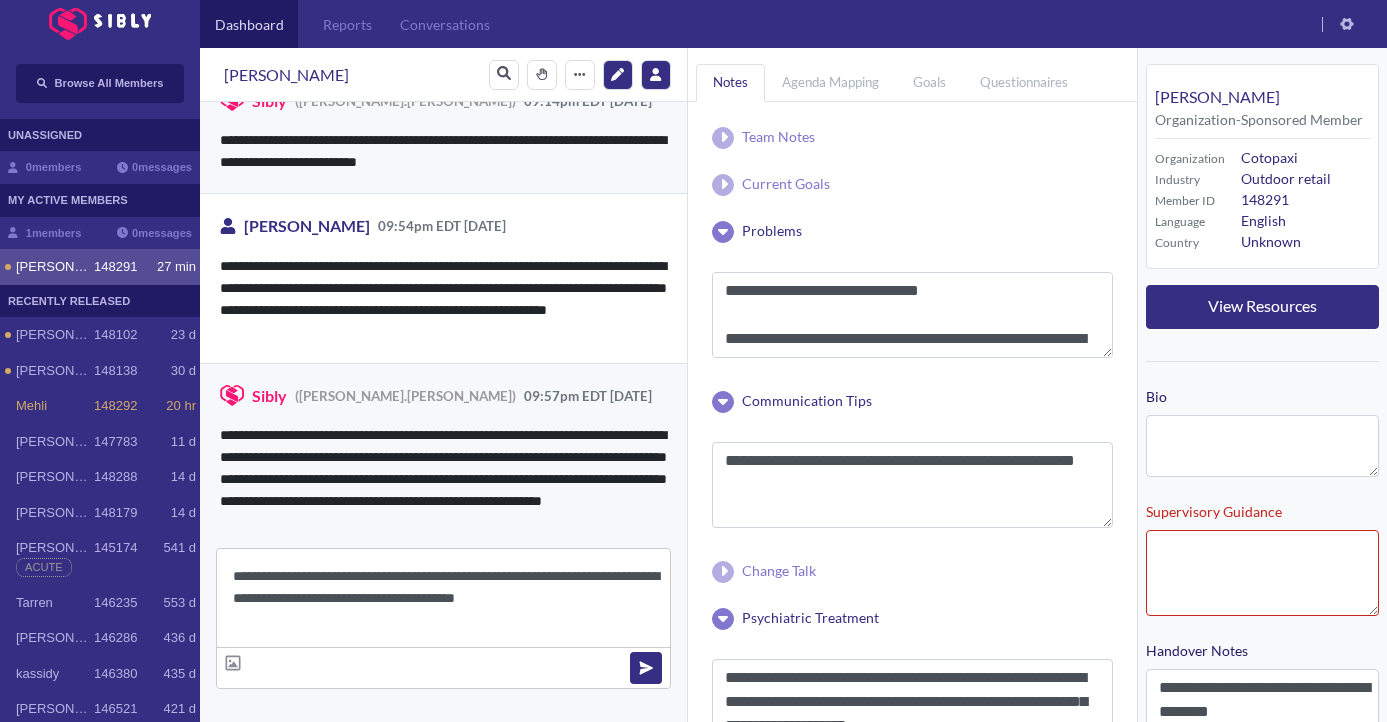 click on "**********" at bounding box center (443, 598) 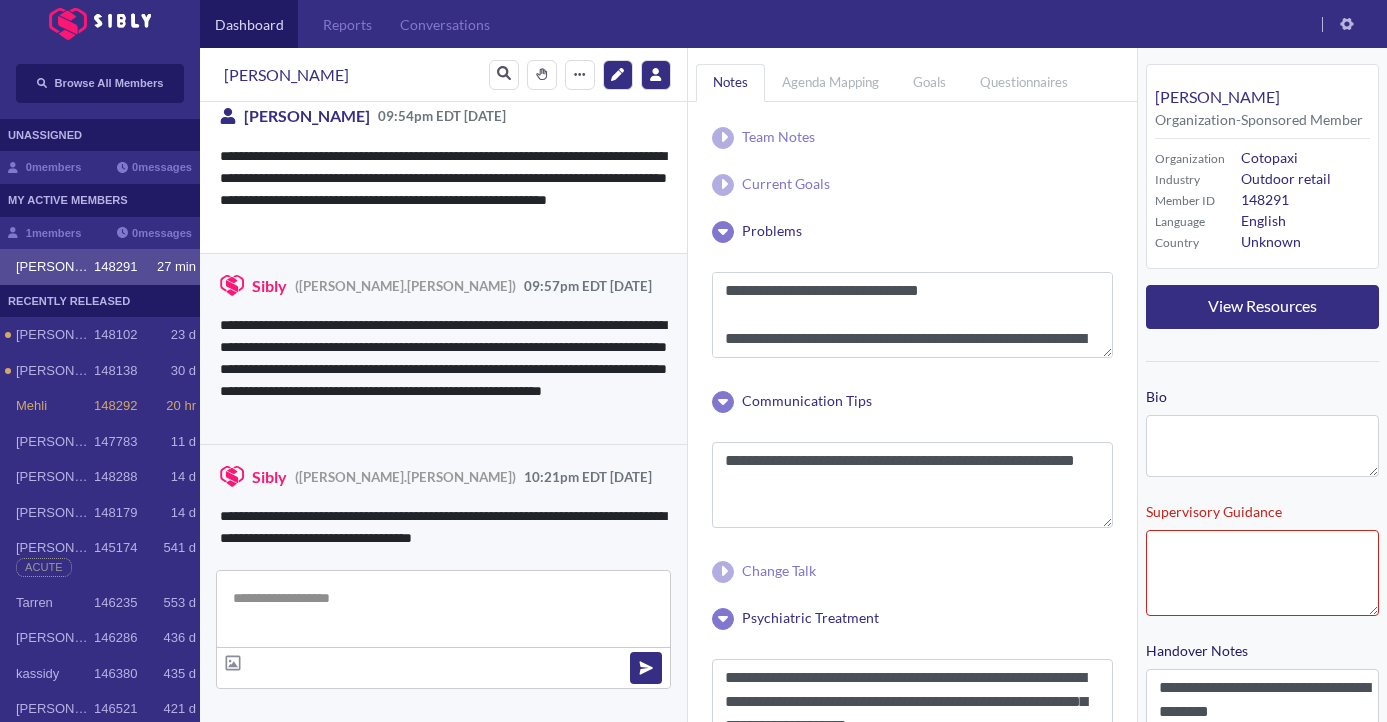 scroll, scrollTop: 7800, scrollLeft: 0, axis: vertical 